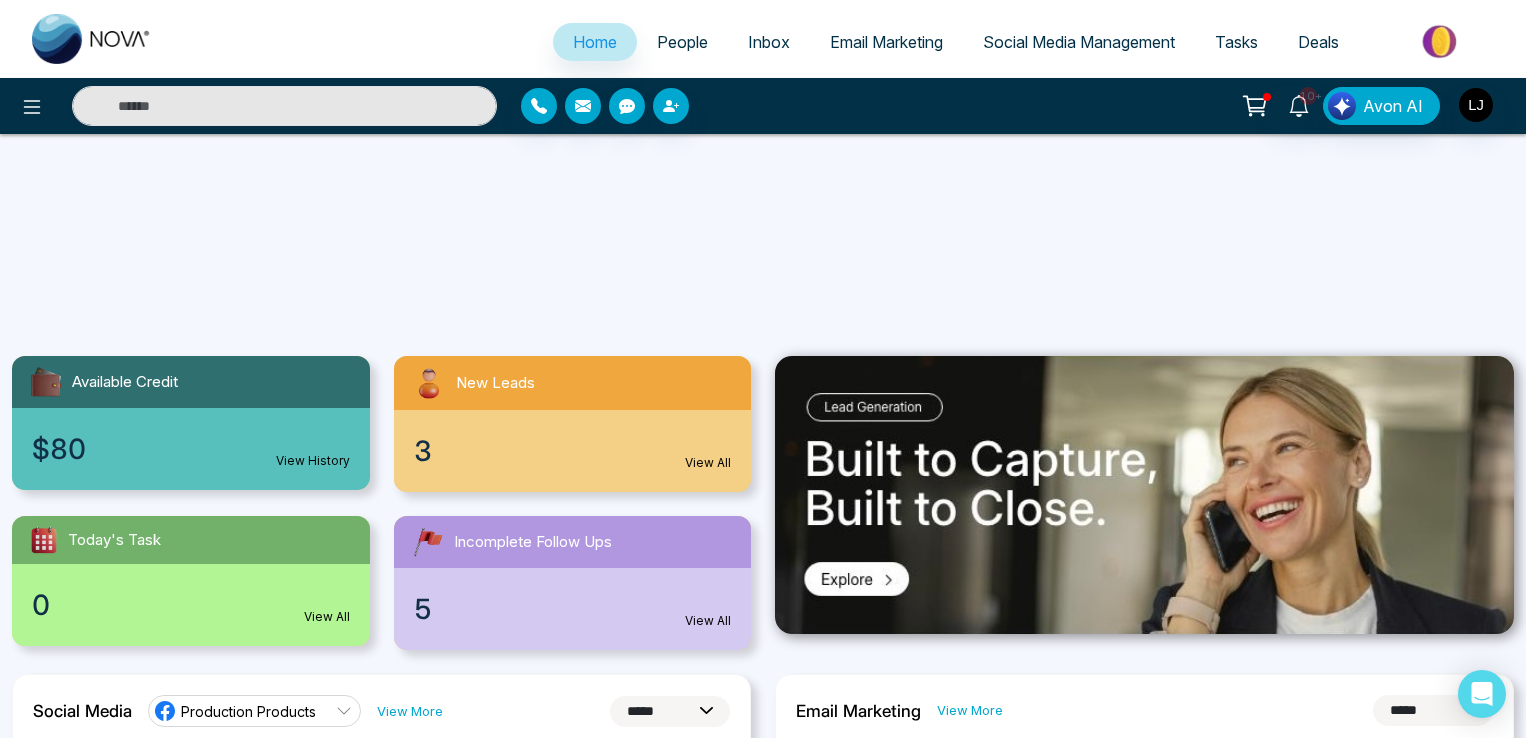 select on "*" 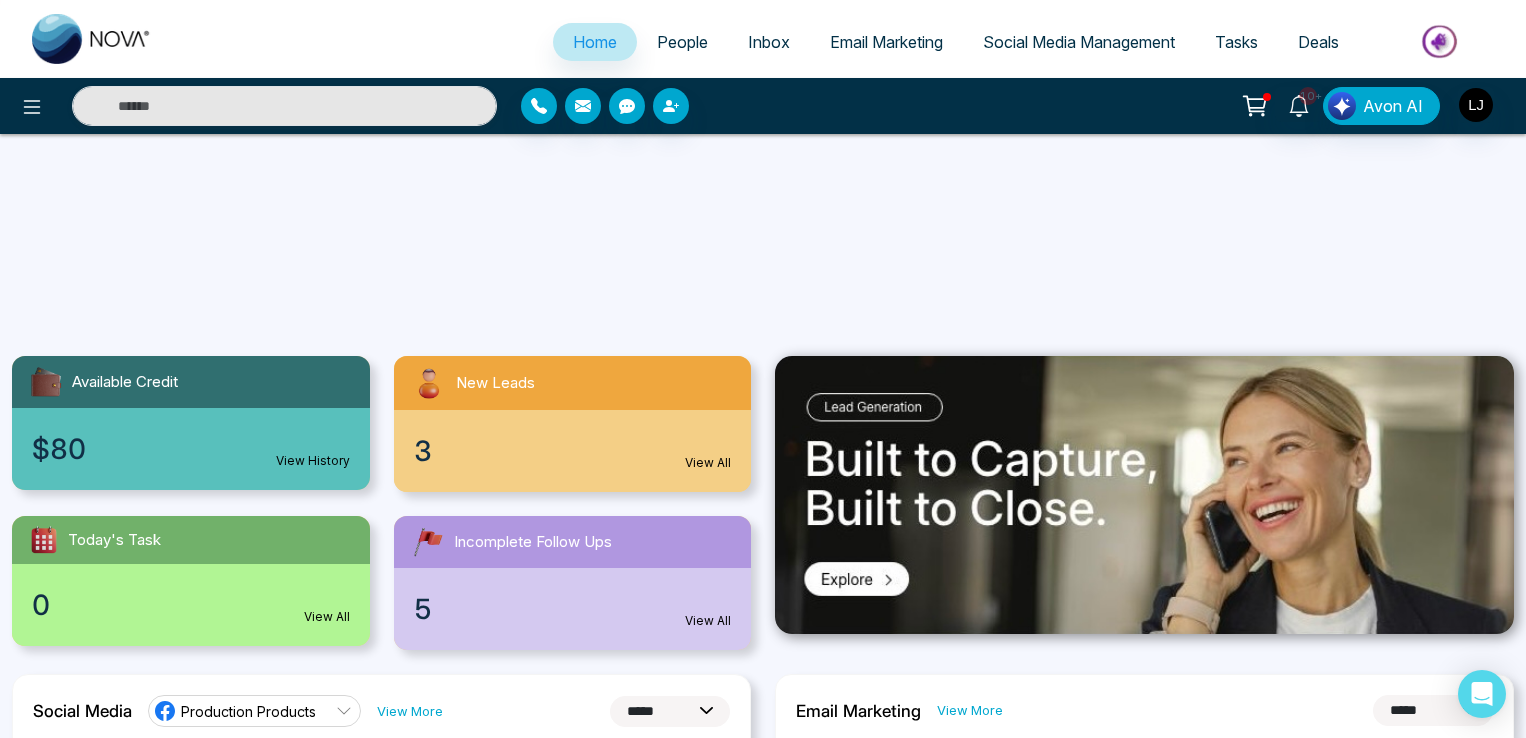 select on "*" 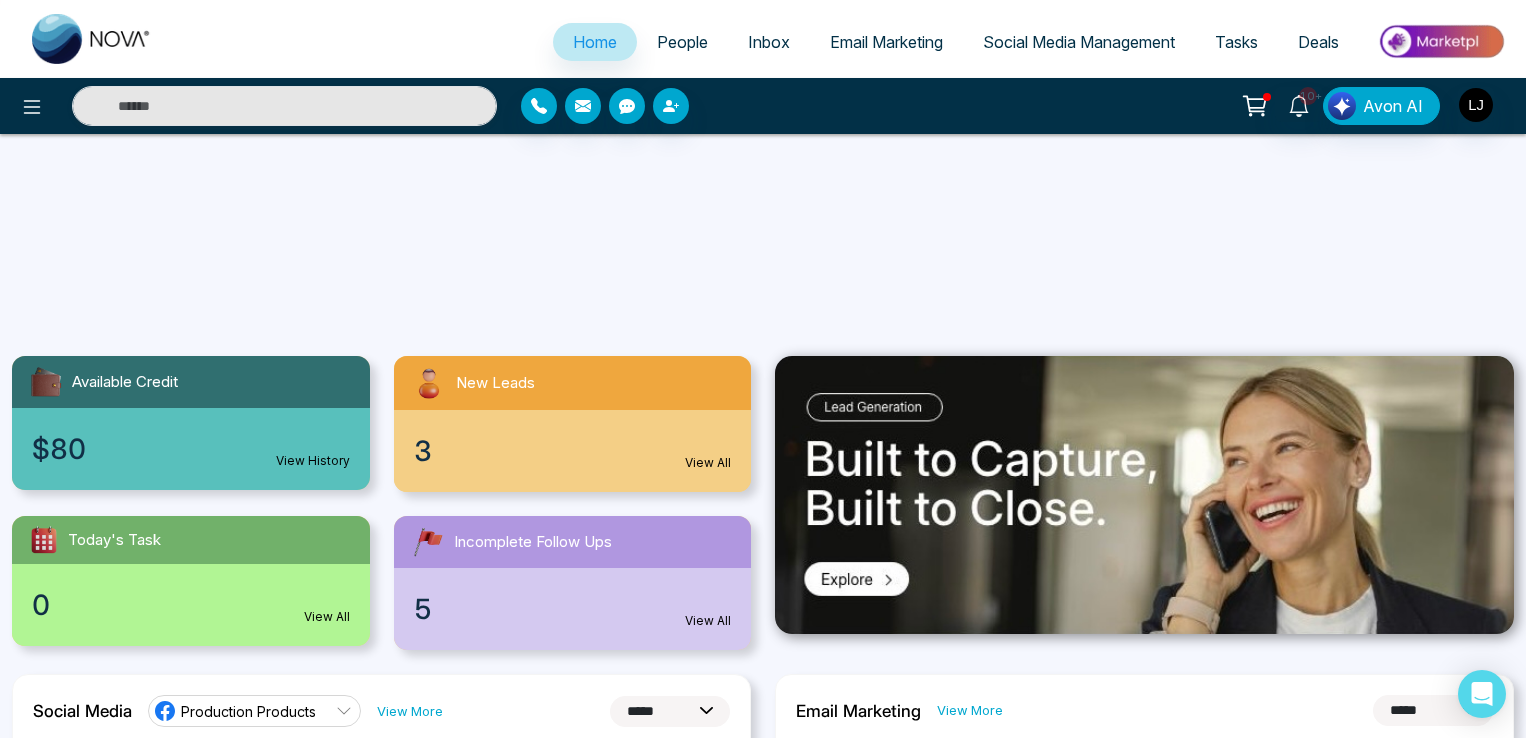 scroll, scrollTop: 1416, scrollLeft: 0, axis: vertical 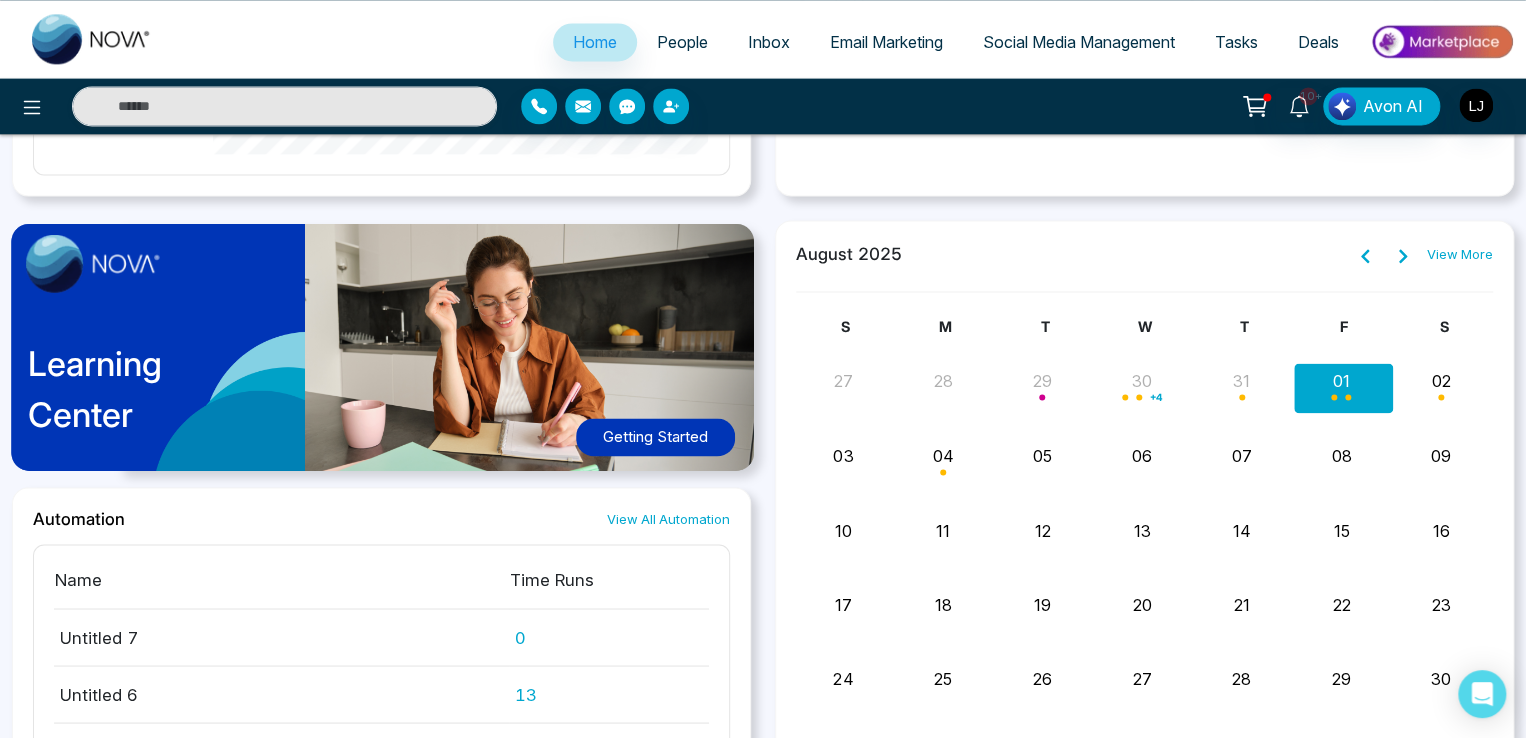 click on "People" at bounding box center (682, 42) 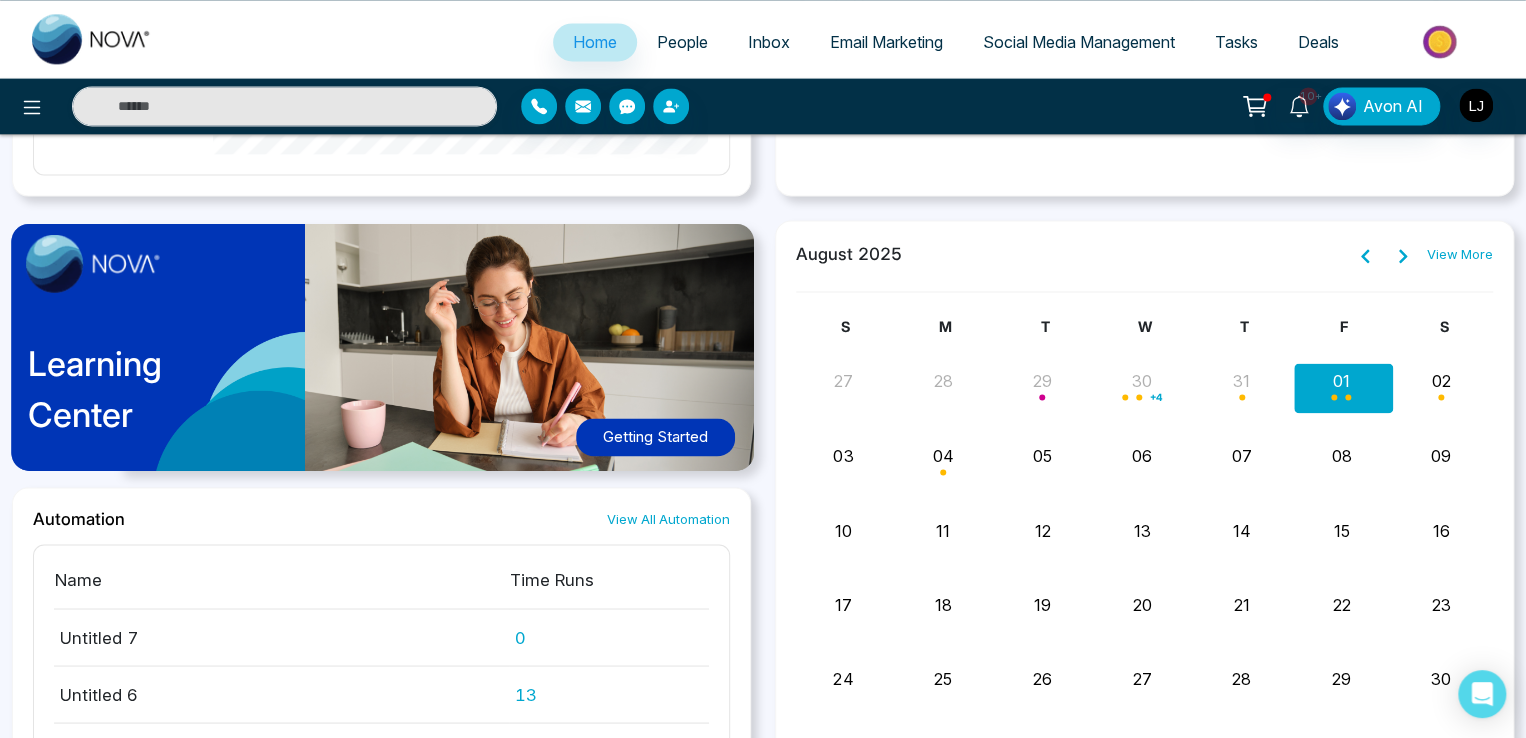 scroll, scrollTop: 0, scrollLeft: 0, axis: both 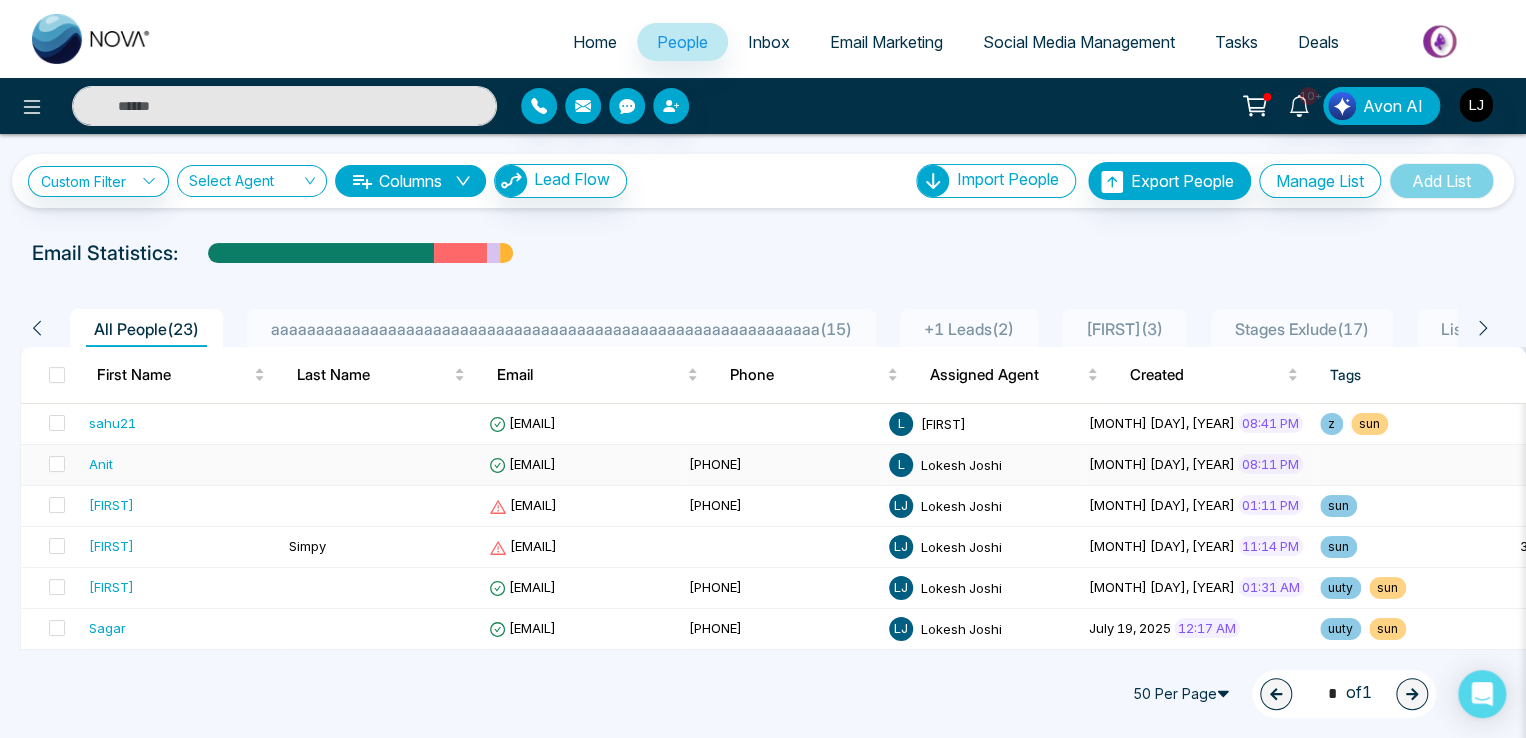 click on "[EMAIL]" at bounding box center [522, 464] 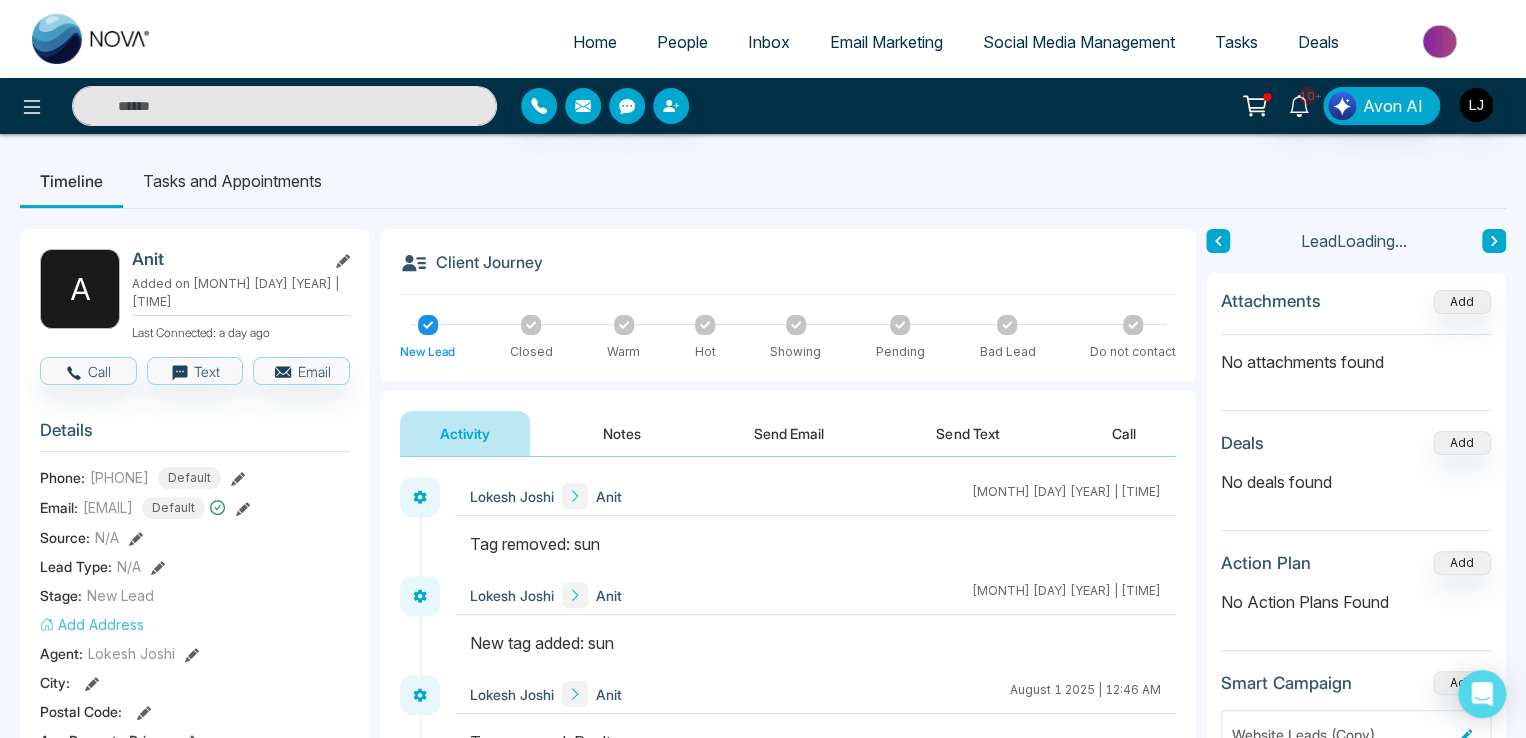 click 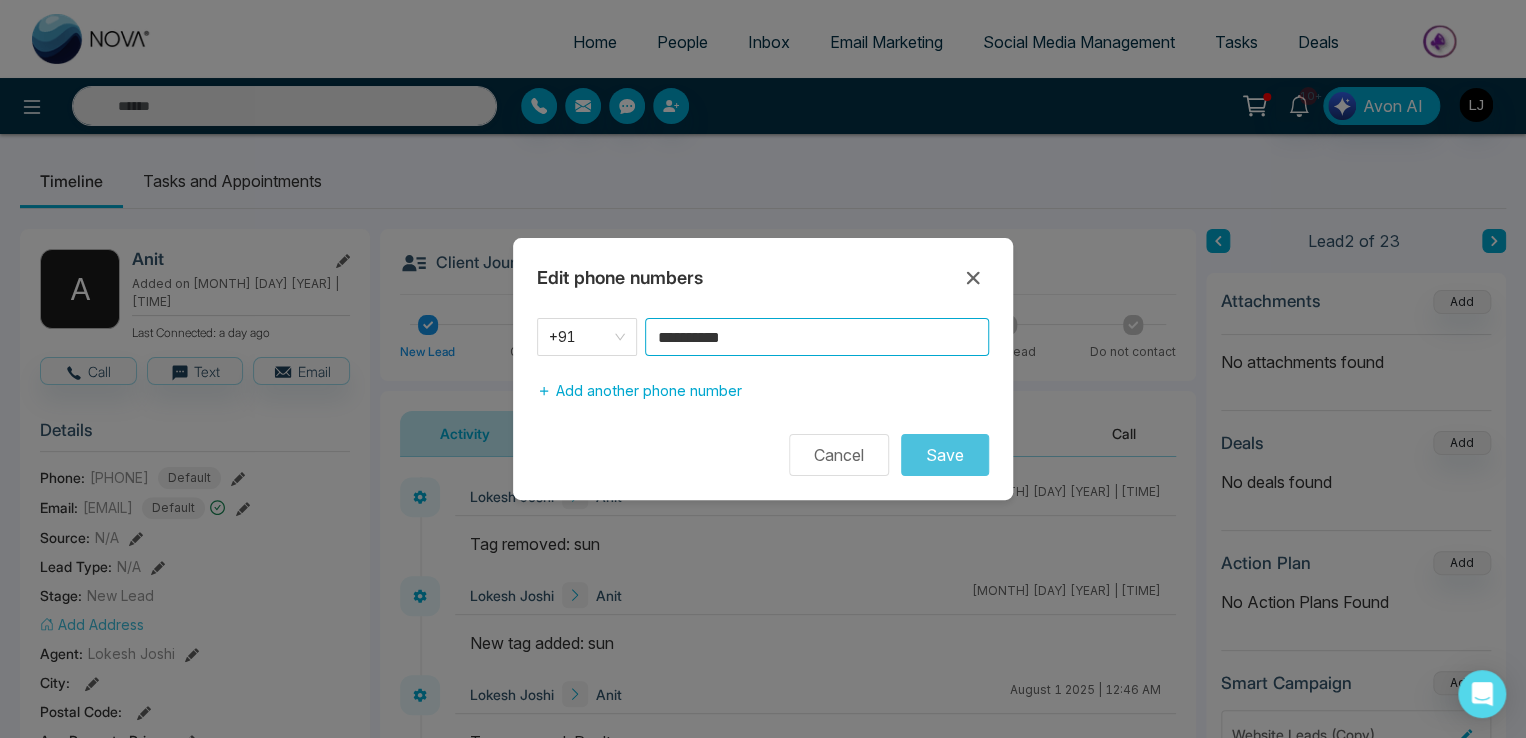 drag, startPoint x: 762, startPoint y: 333, endPoint x: 516, endPoint y: 338, distance: 246.05081 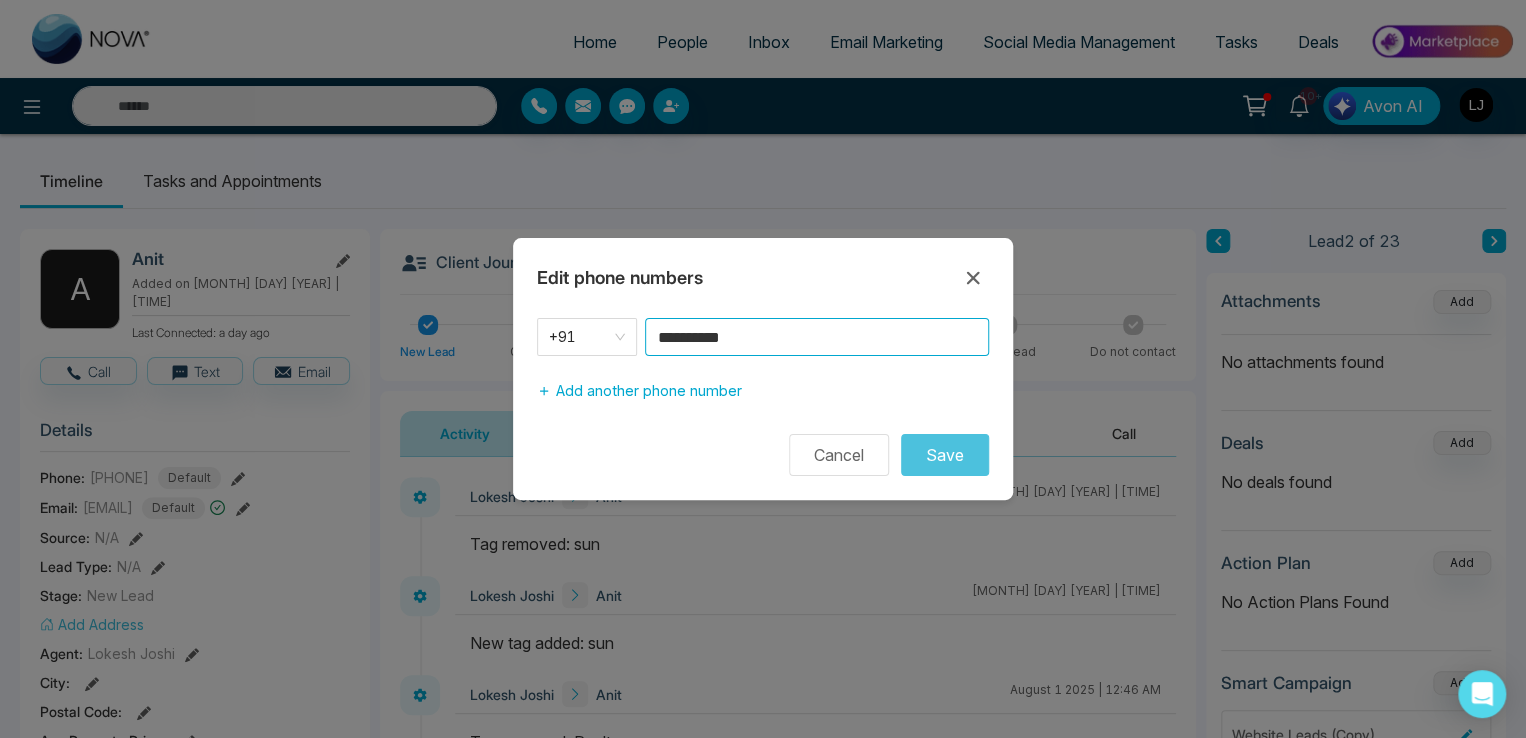 click on "[PHONE]  Add another phone number" at bounding box center (763, 364) 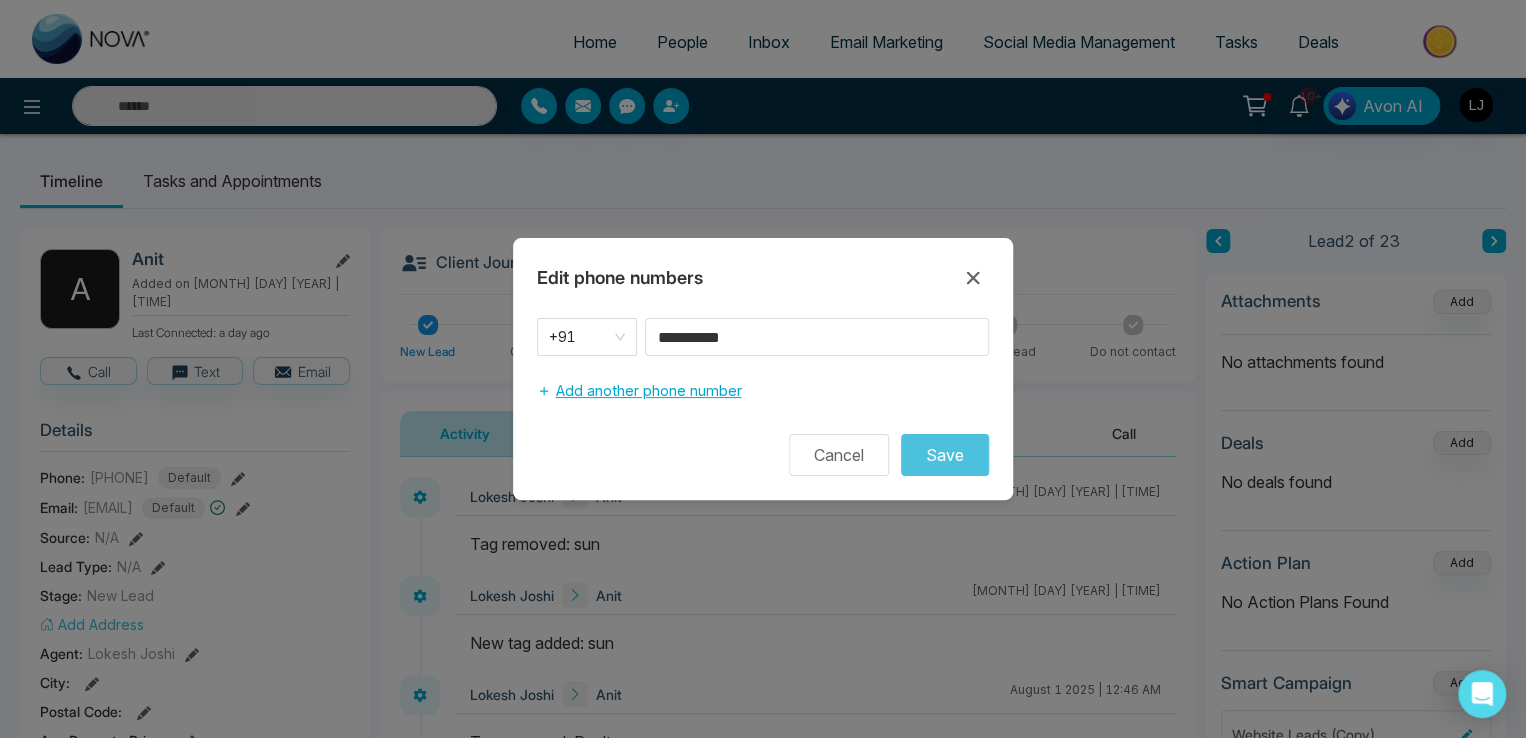 click on "Add another phone number" at bounding box center (639, 391) 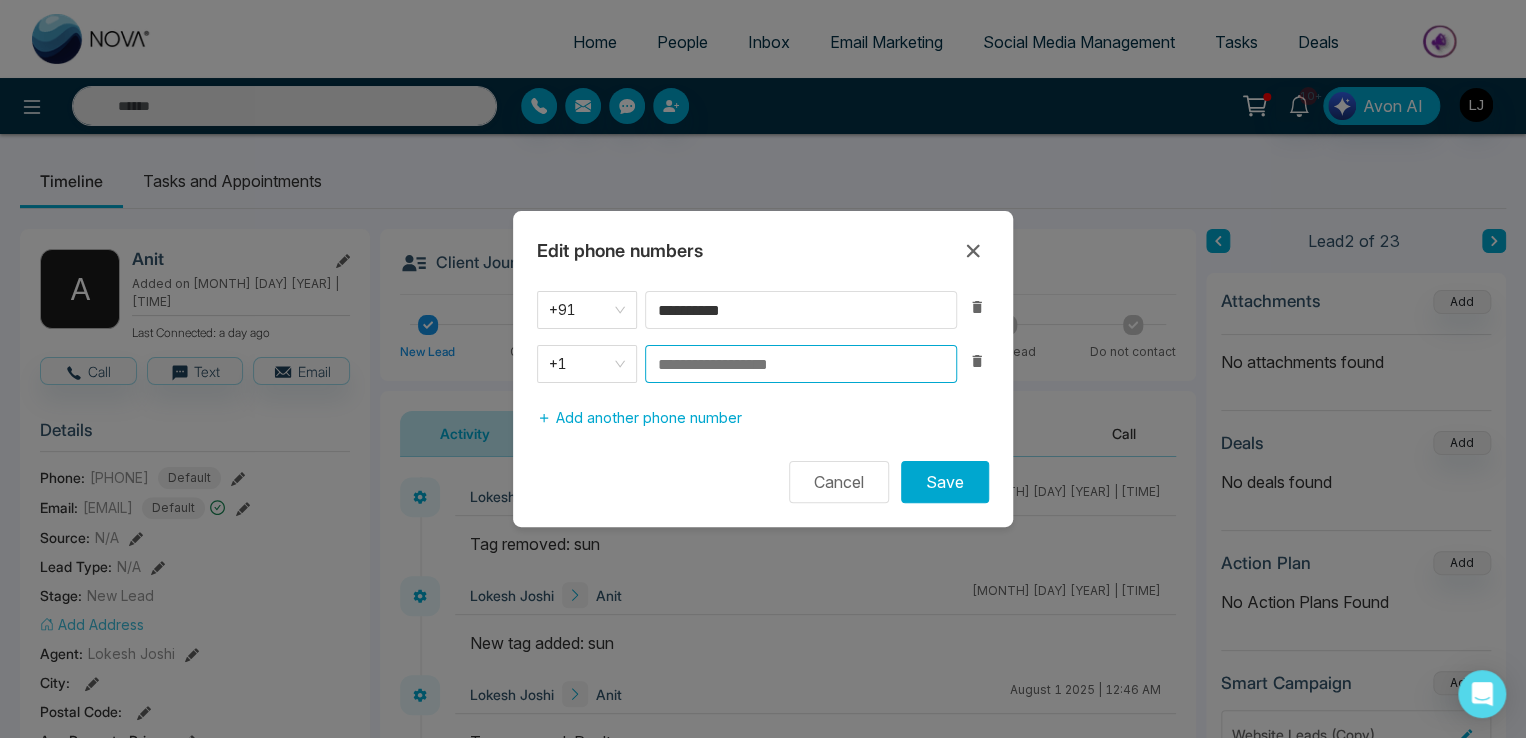 click at bounding box center [801, 364] 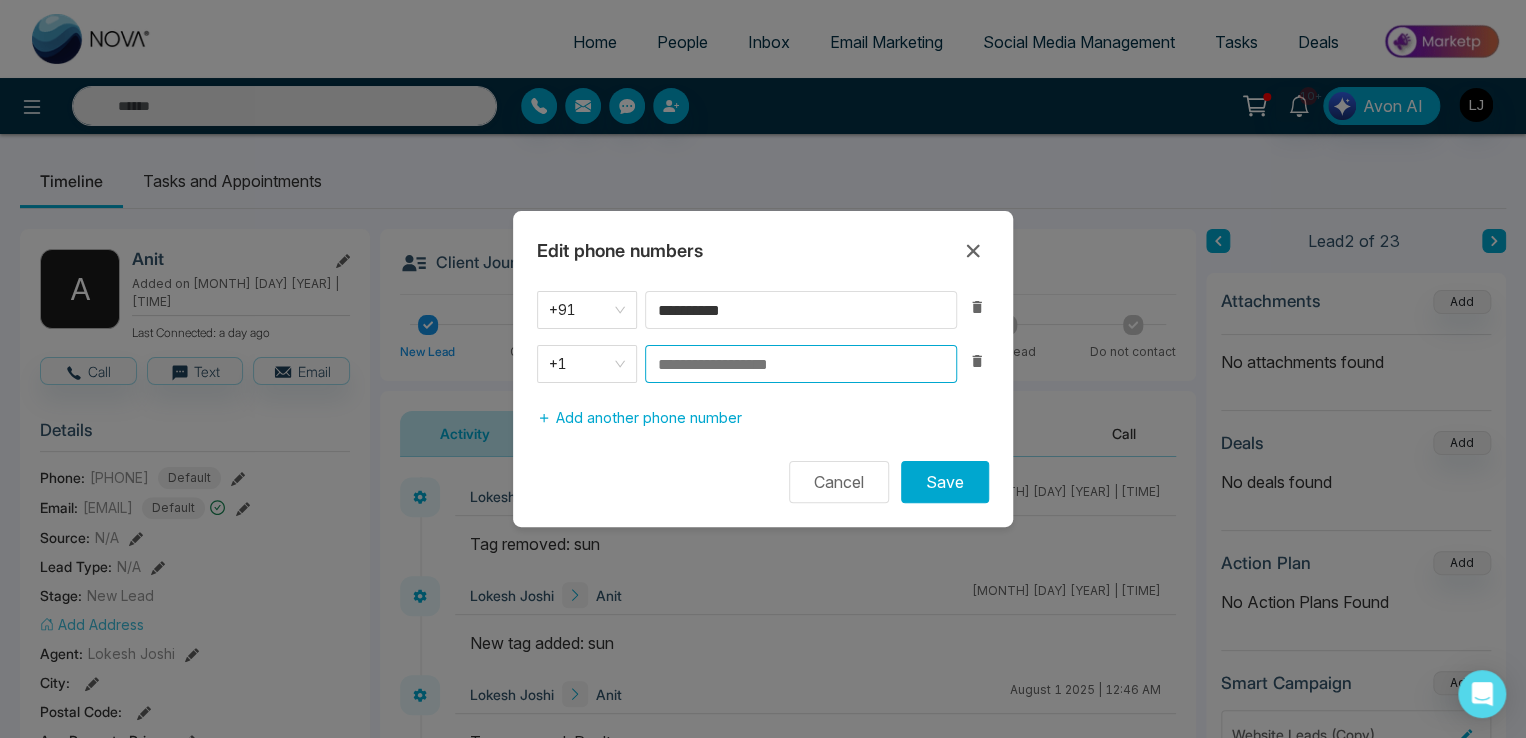 paste on "**********" 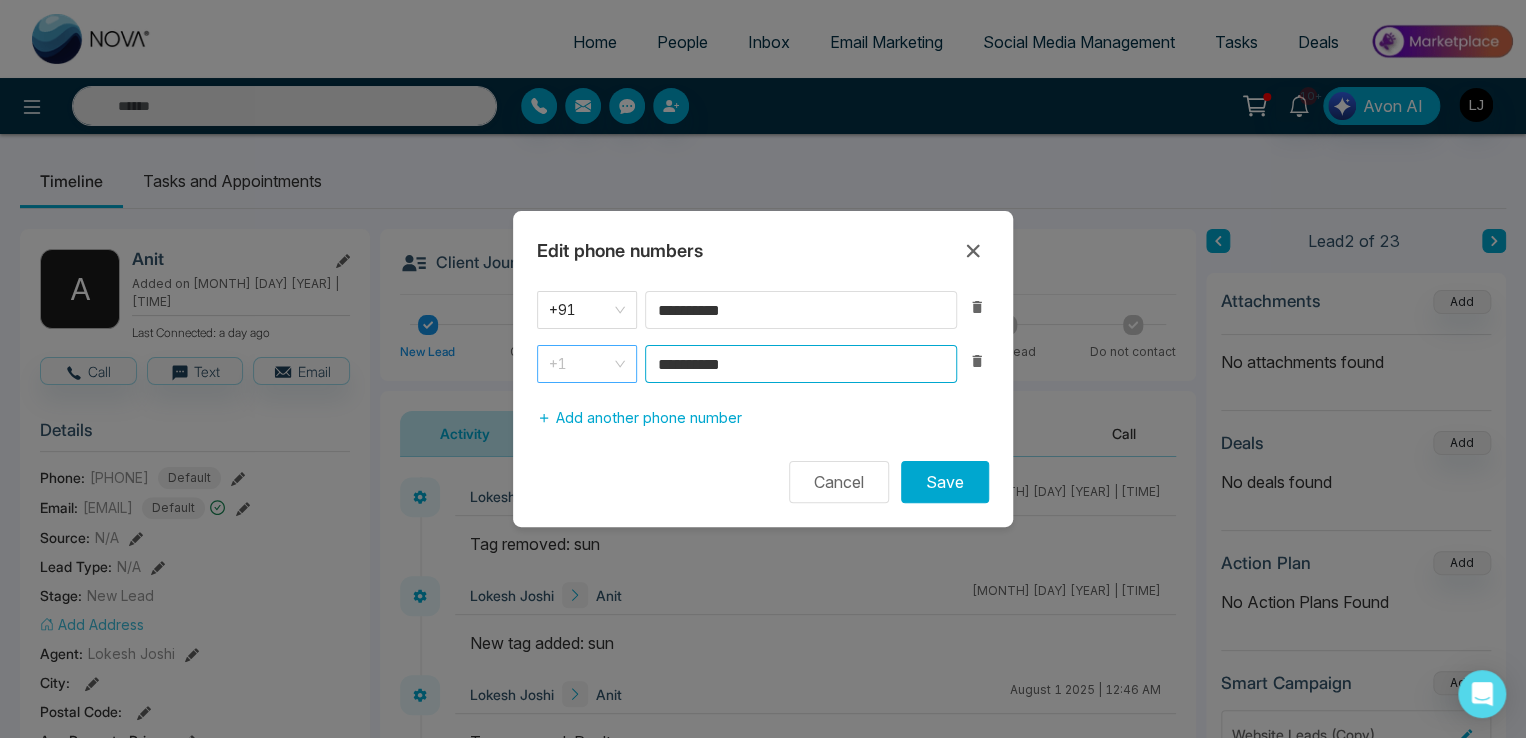 click on "+1" at bounding box center (587, 364) 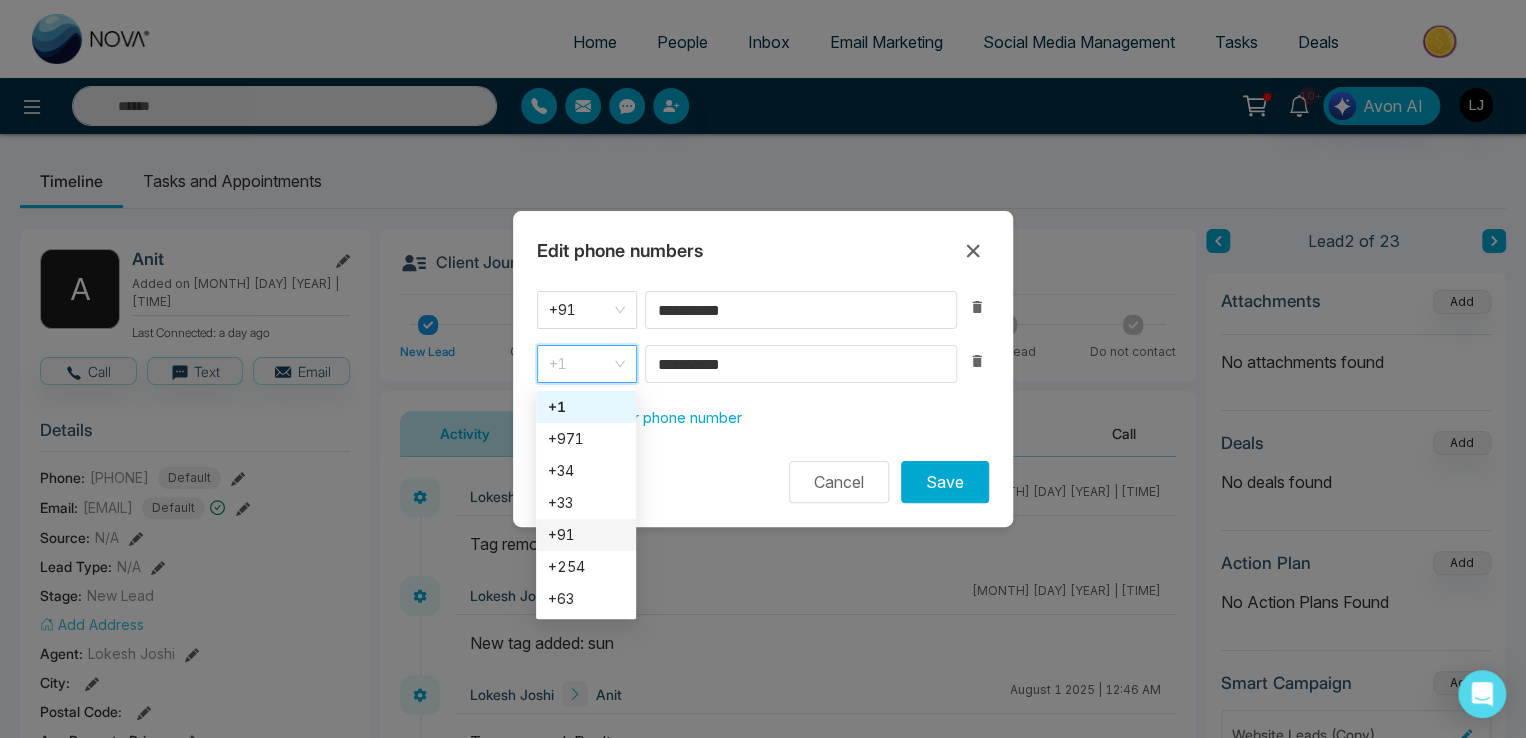 click on "+91" at bounding box center [586, 535] 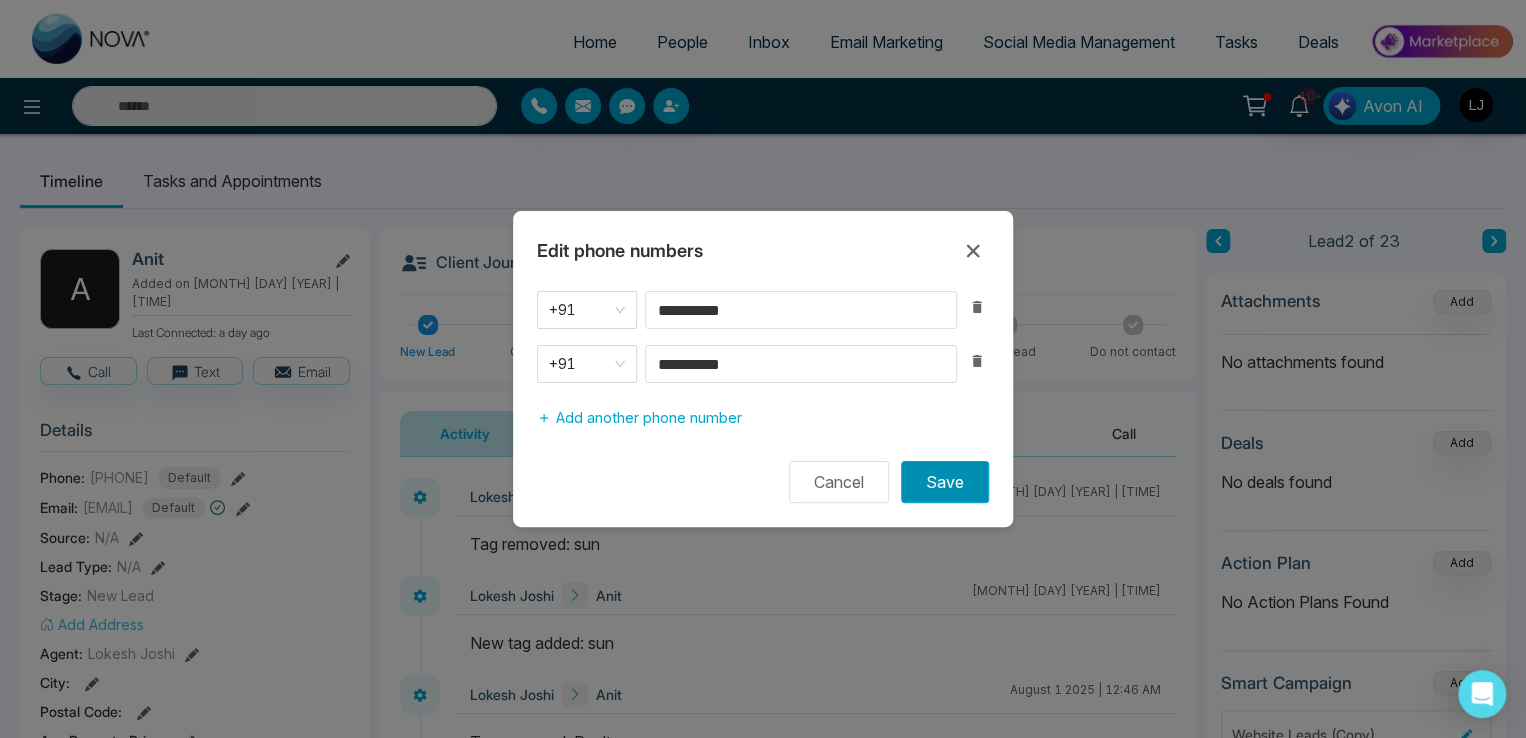 click on "Save" at bounding box center [945, 482] 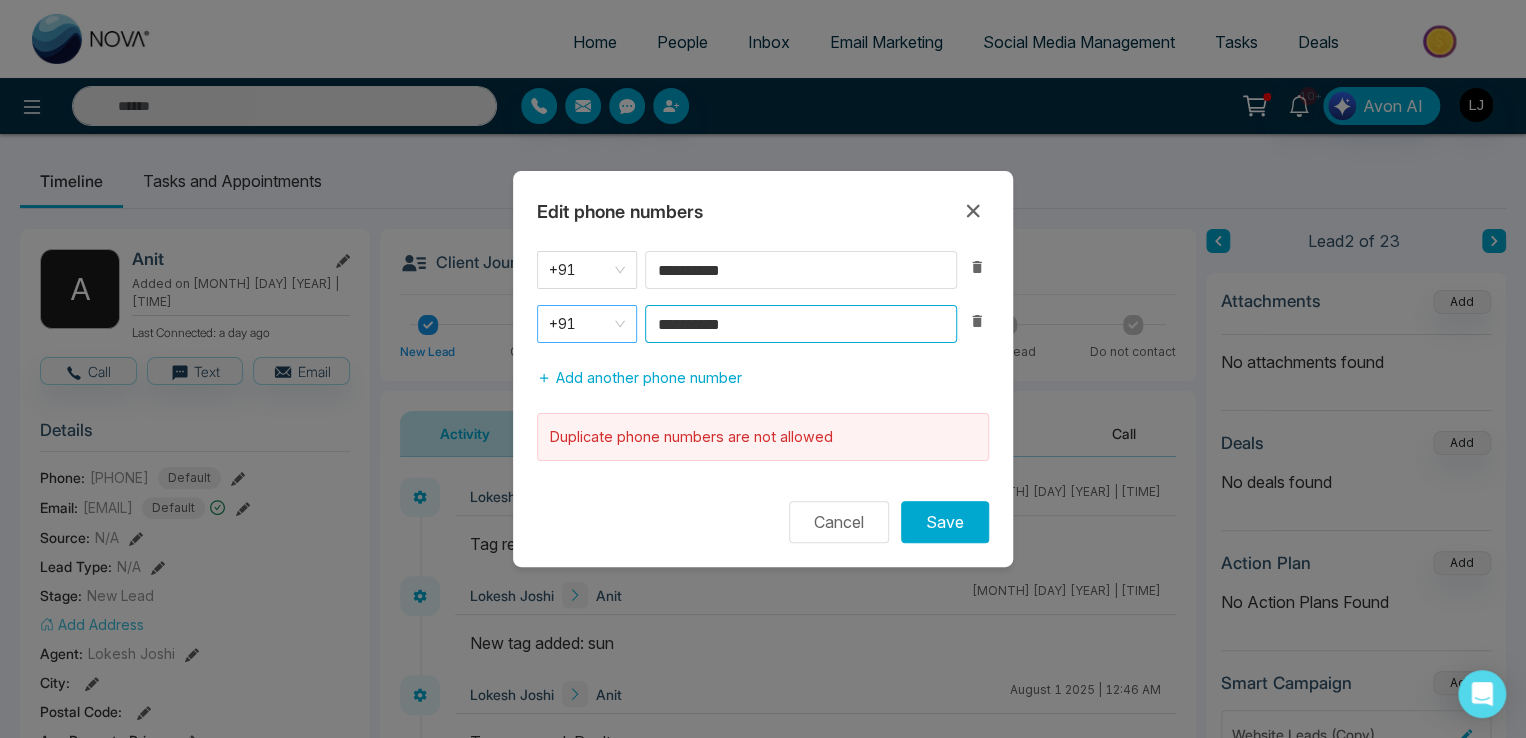 drag, startPoint x: 716, startPoint y: 313, endPoint x: 558, endPoint y: 312, distance: 158.00316 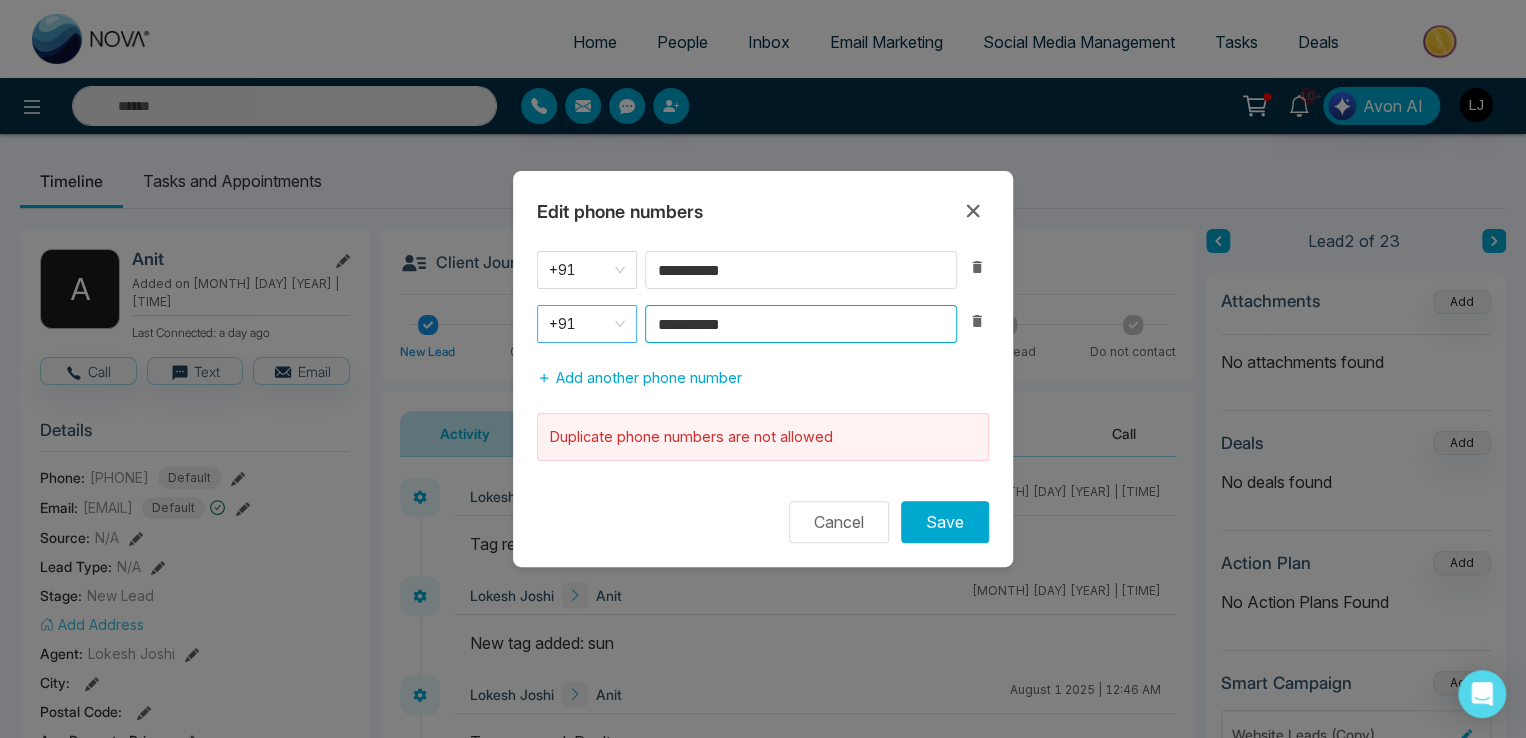 click on "[PHONE]" at bounding box center (763, 324) 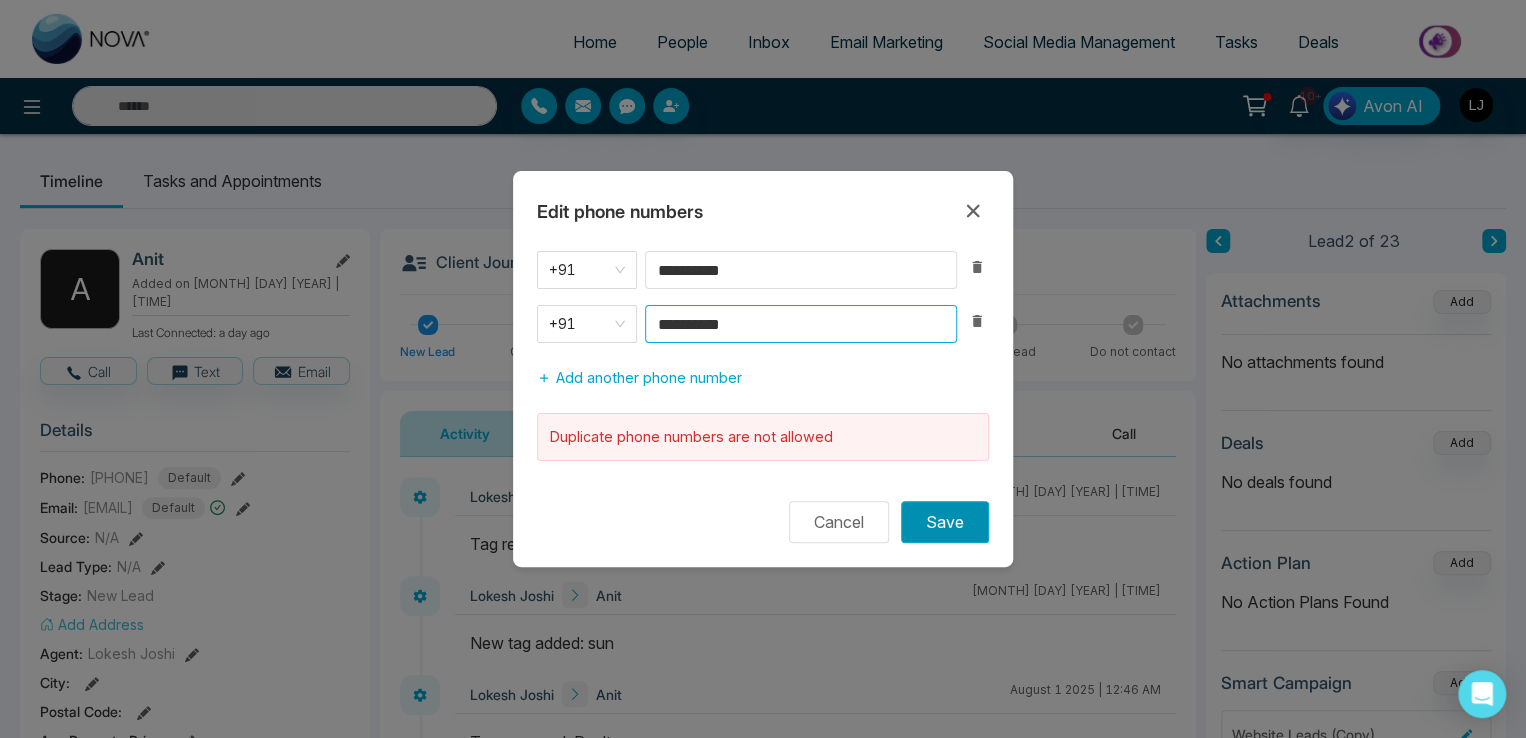 type on "**********" 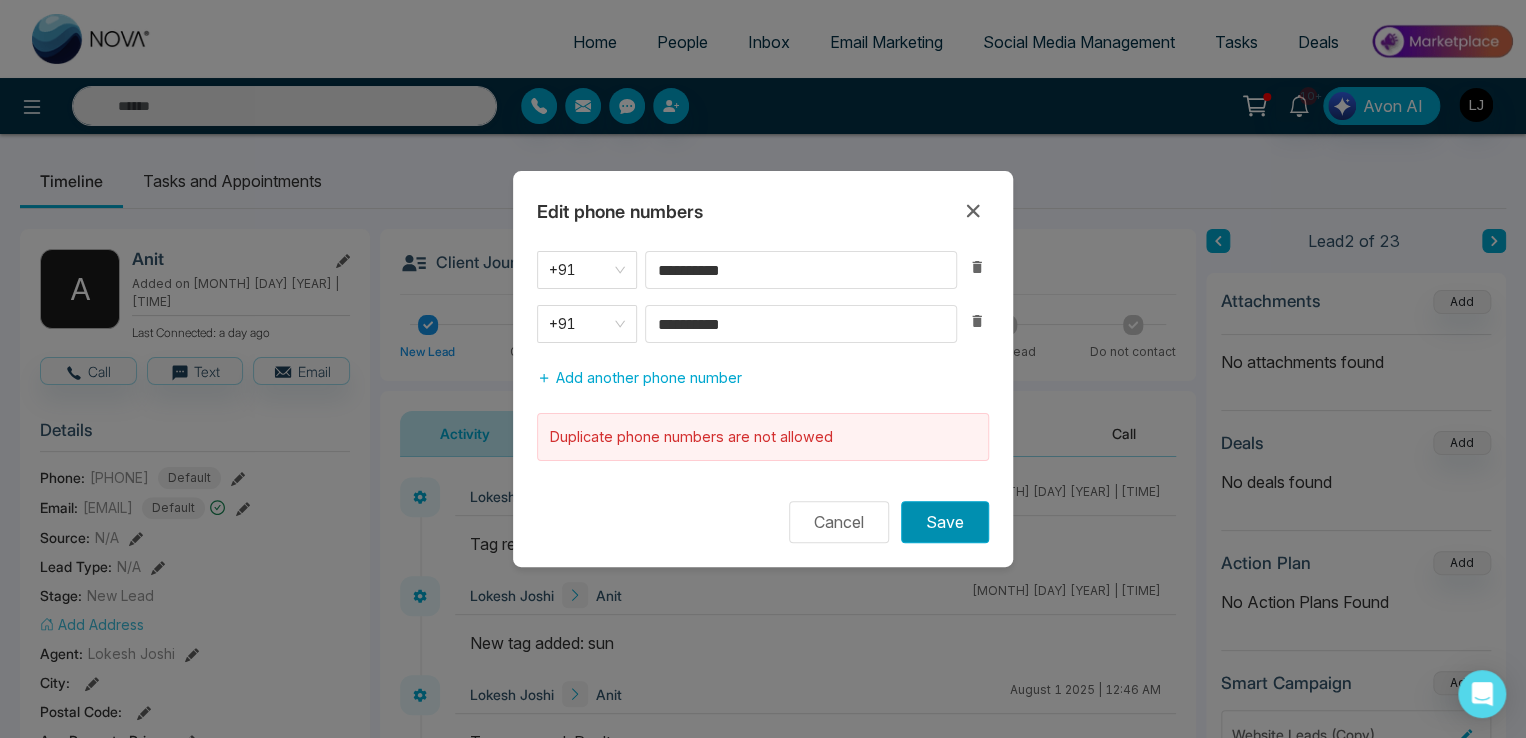 click on "Save" at bounding box center (945, 522) 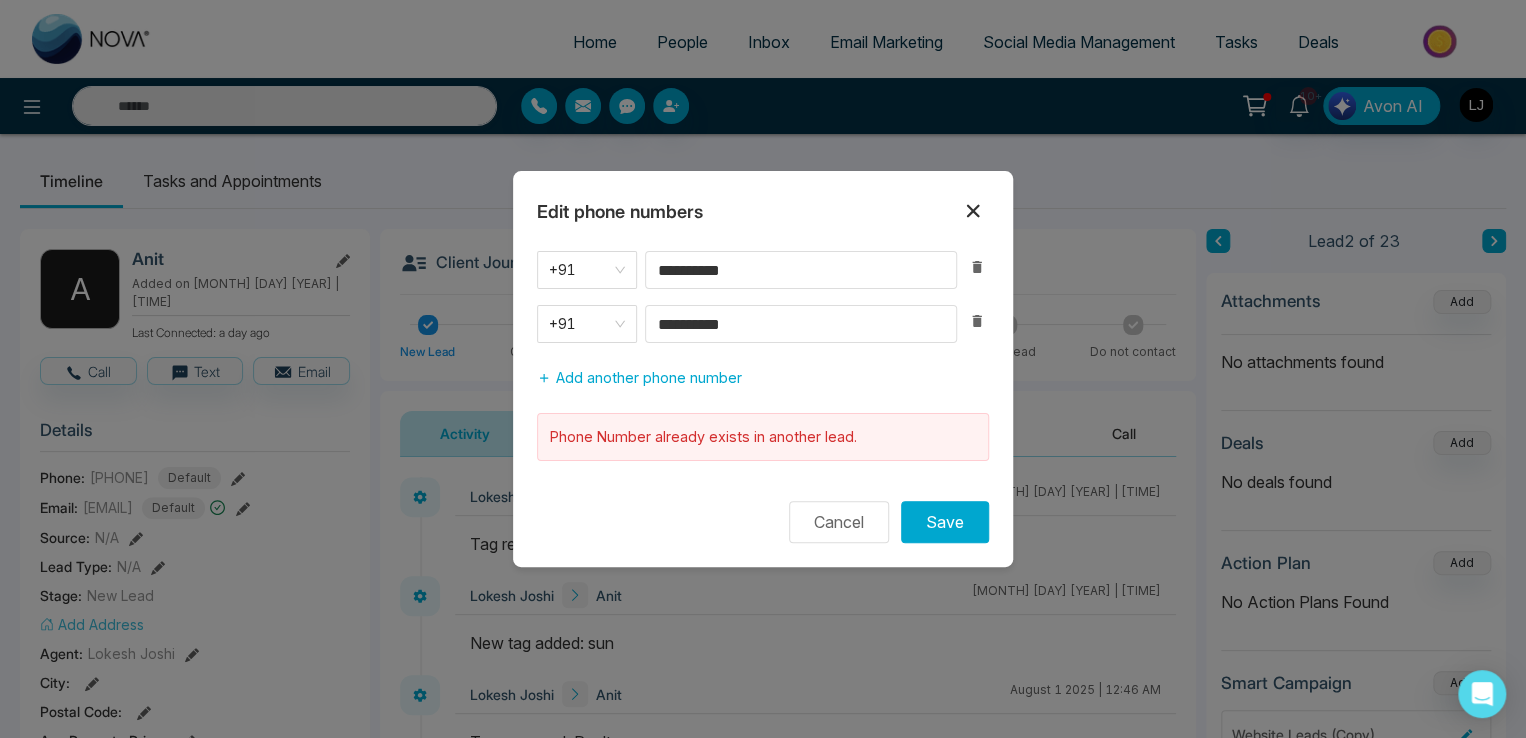 click at bounding box center (973, 211) 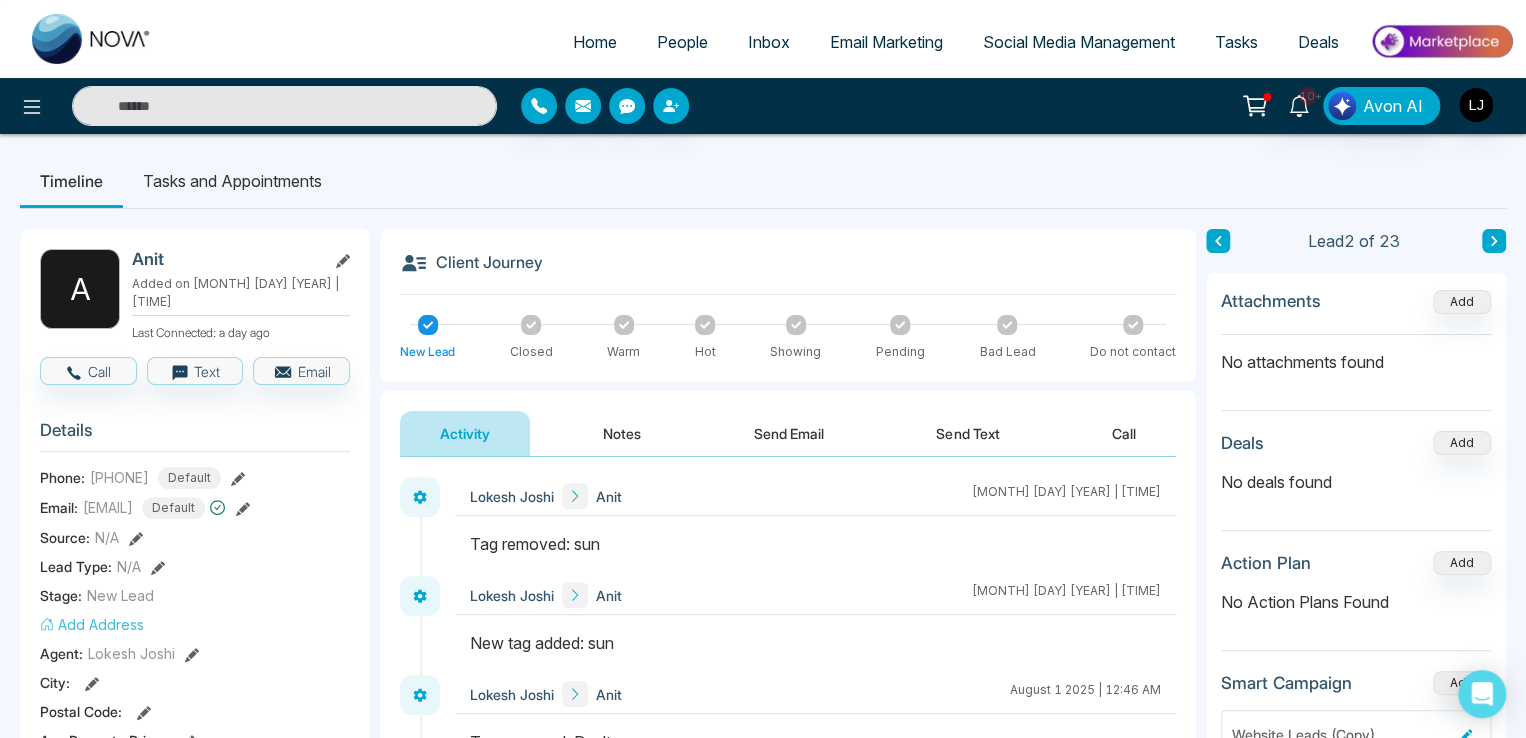 click on "People" at bounding box center [682, 42] 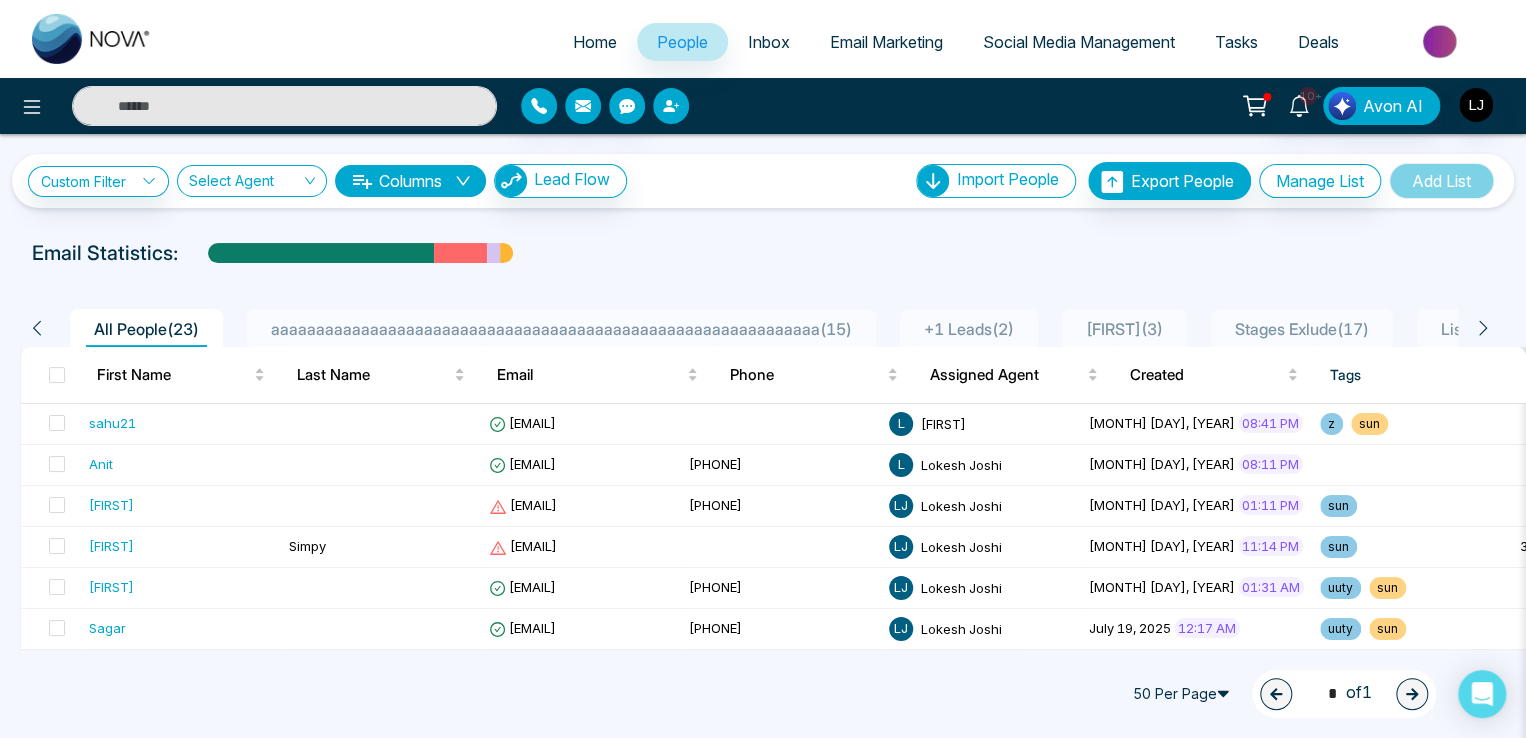 click 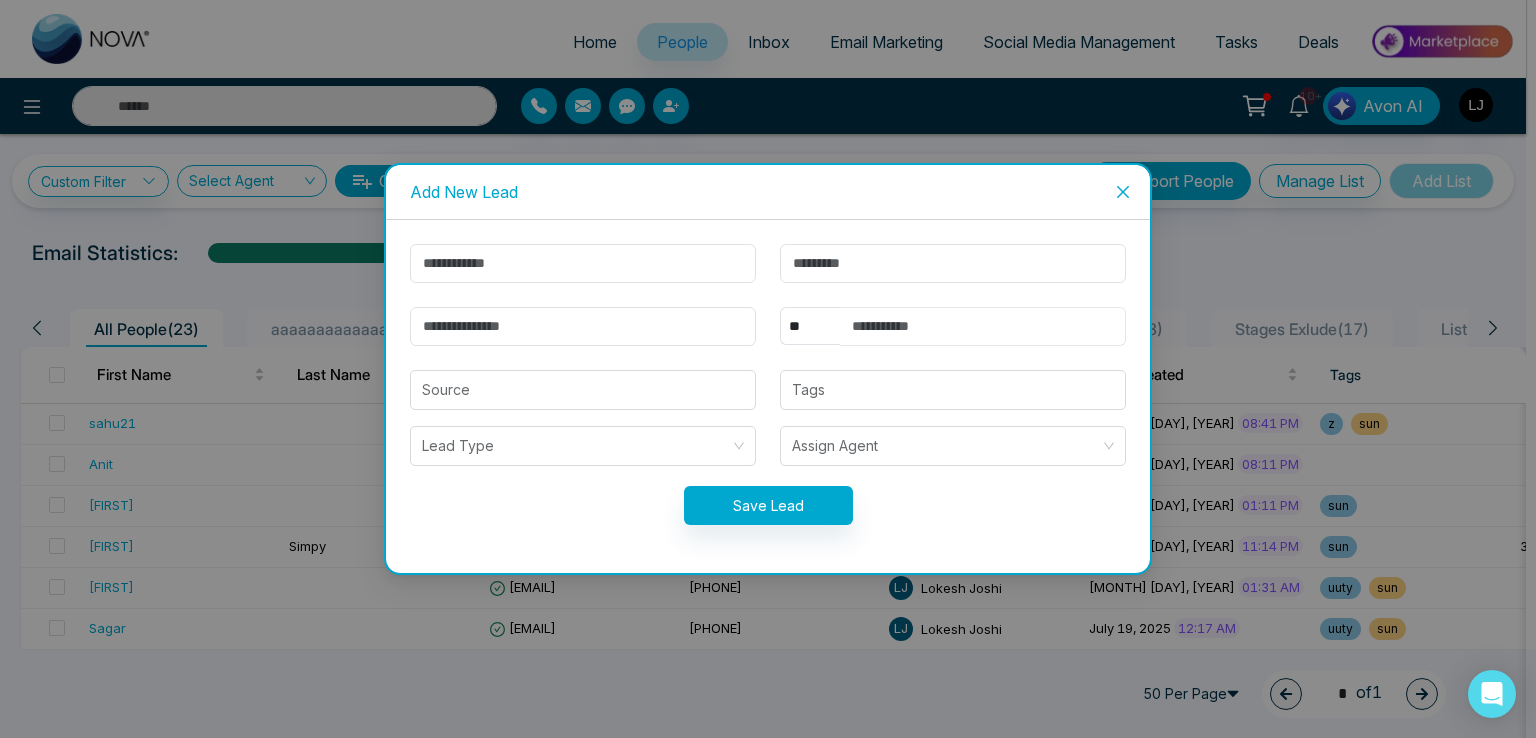 click at bounding box center [983, 326] 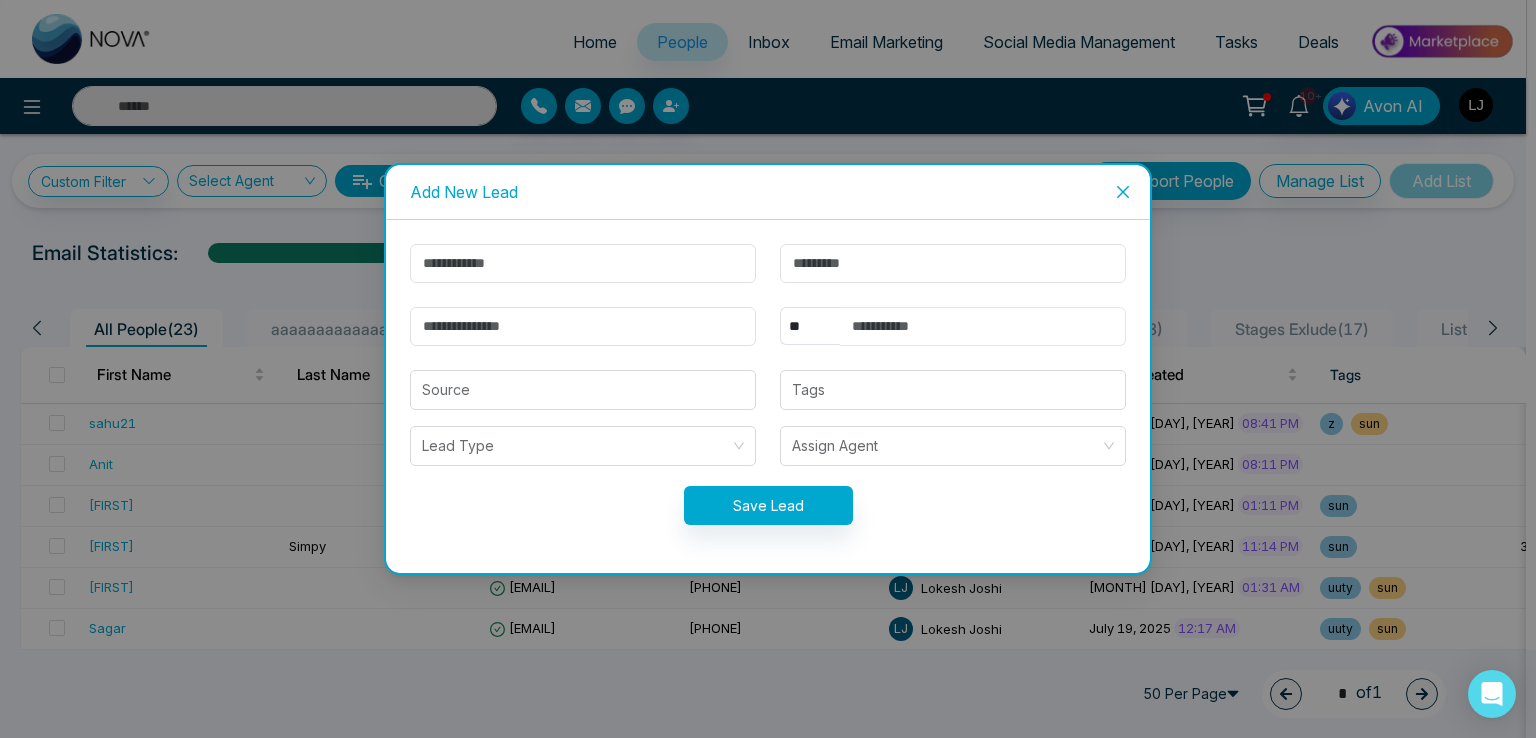 type on "**********" 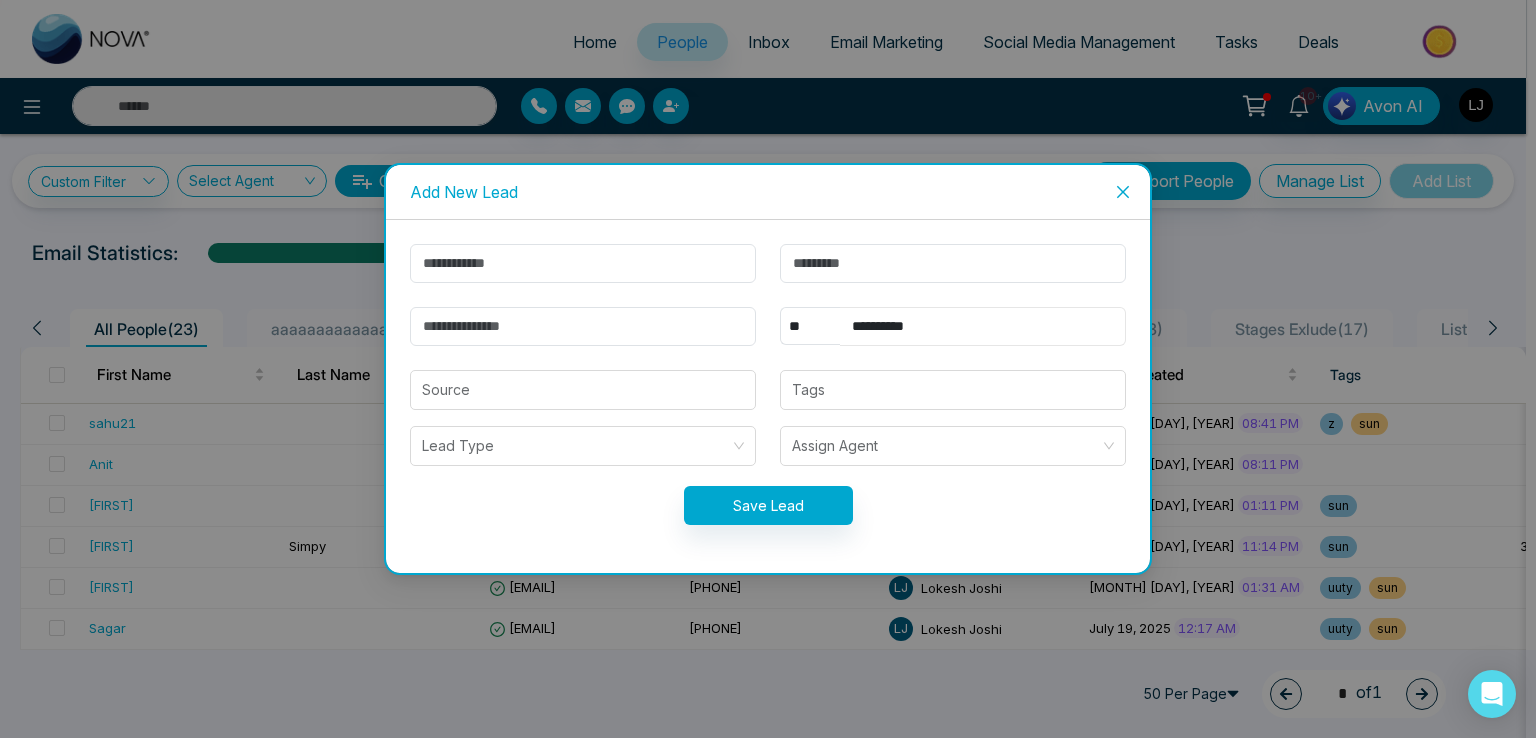 drag, startPoint x: 950, startPoint y: 312, endPoint x: 770, endPoint y: 319, distance: 180.13606 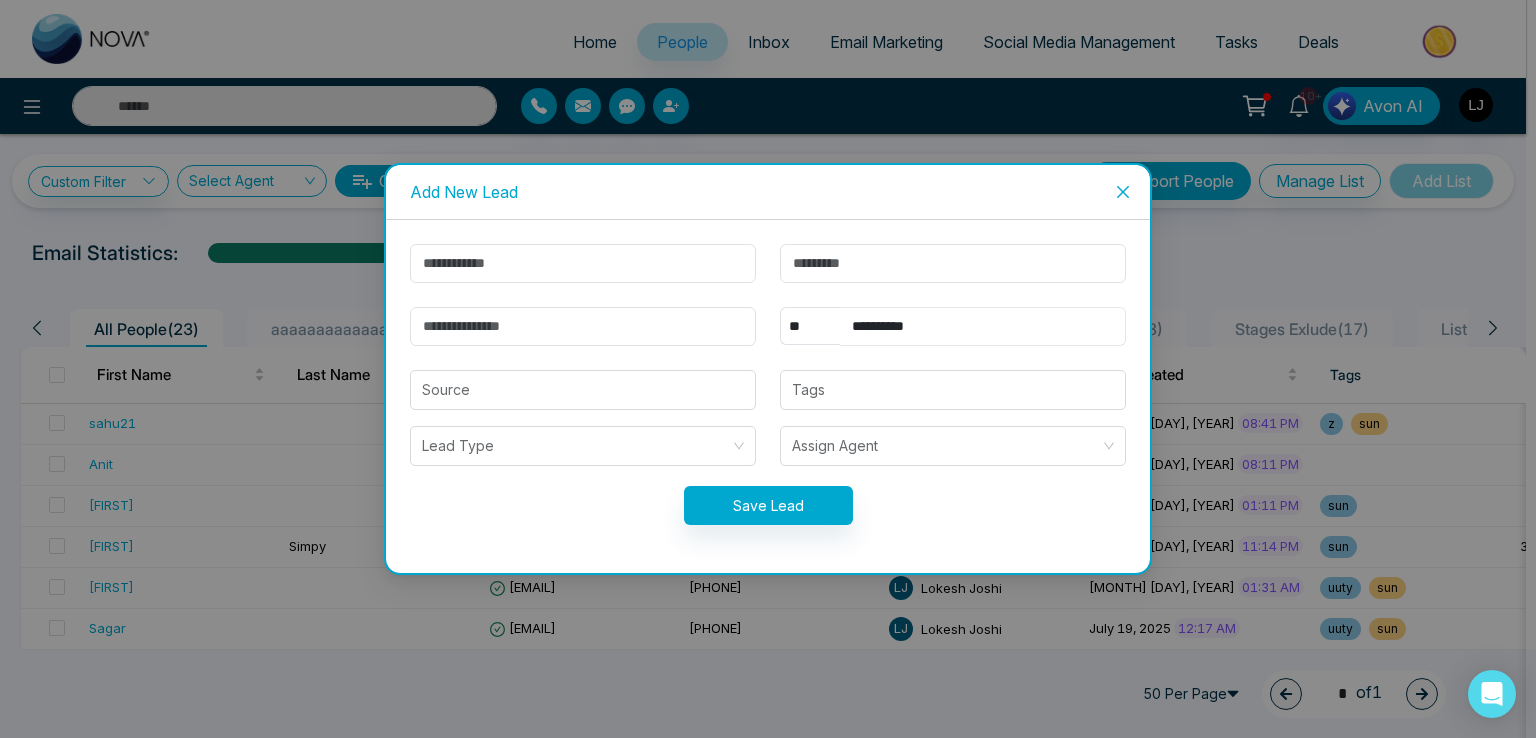 click on "**********" at bounding box center [953, 326] 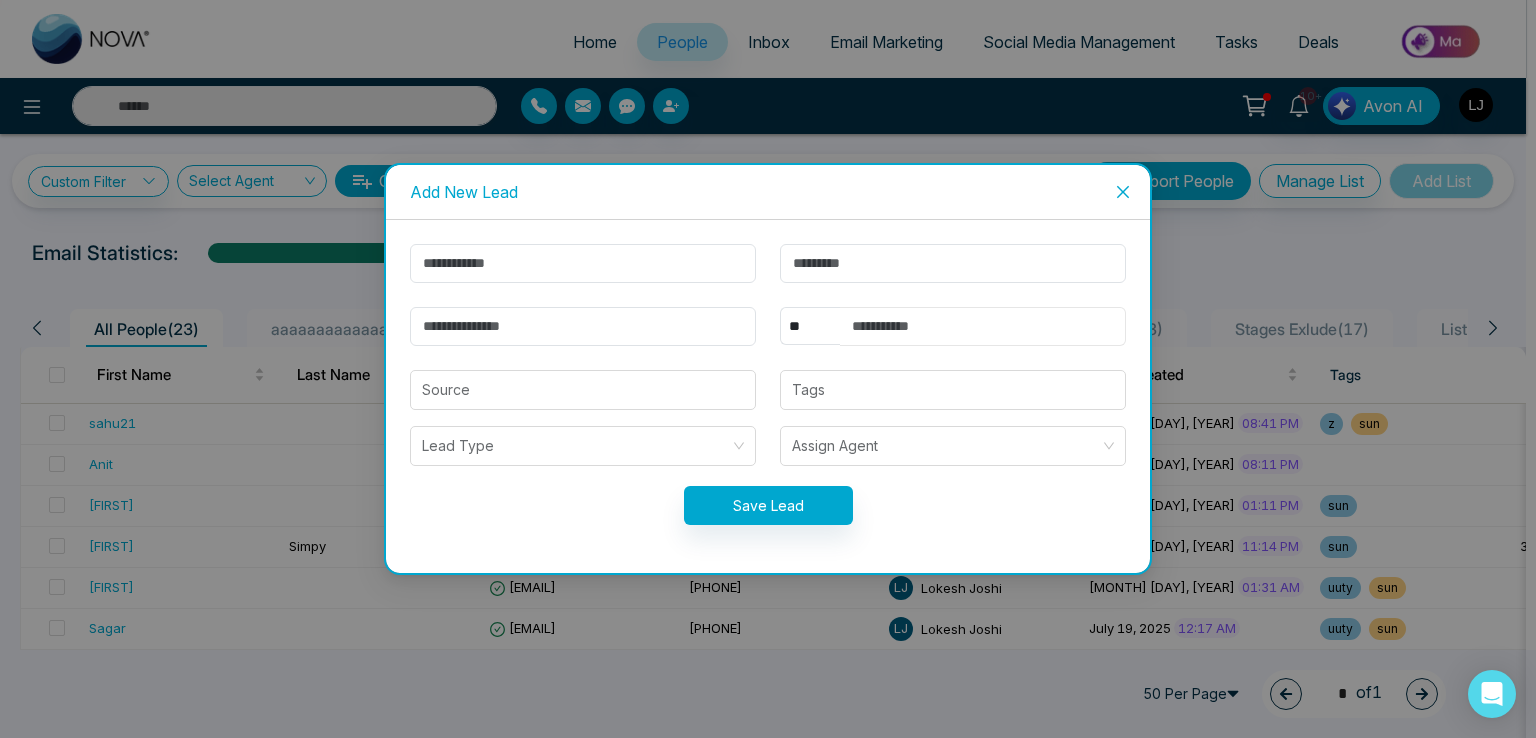 type 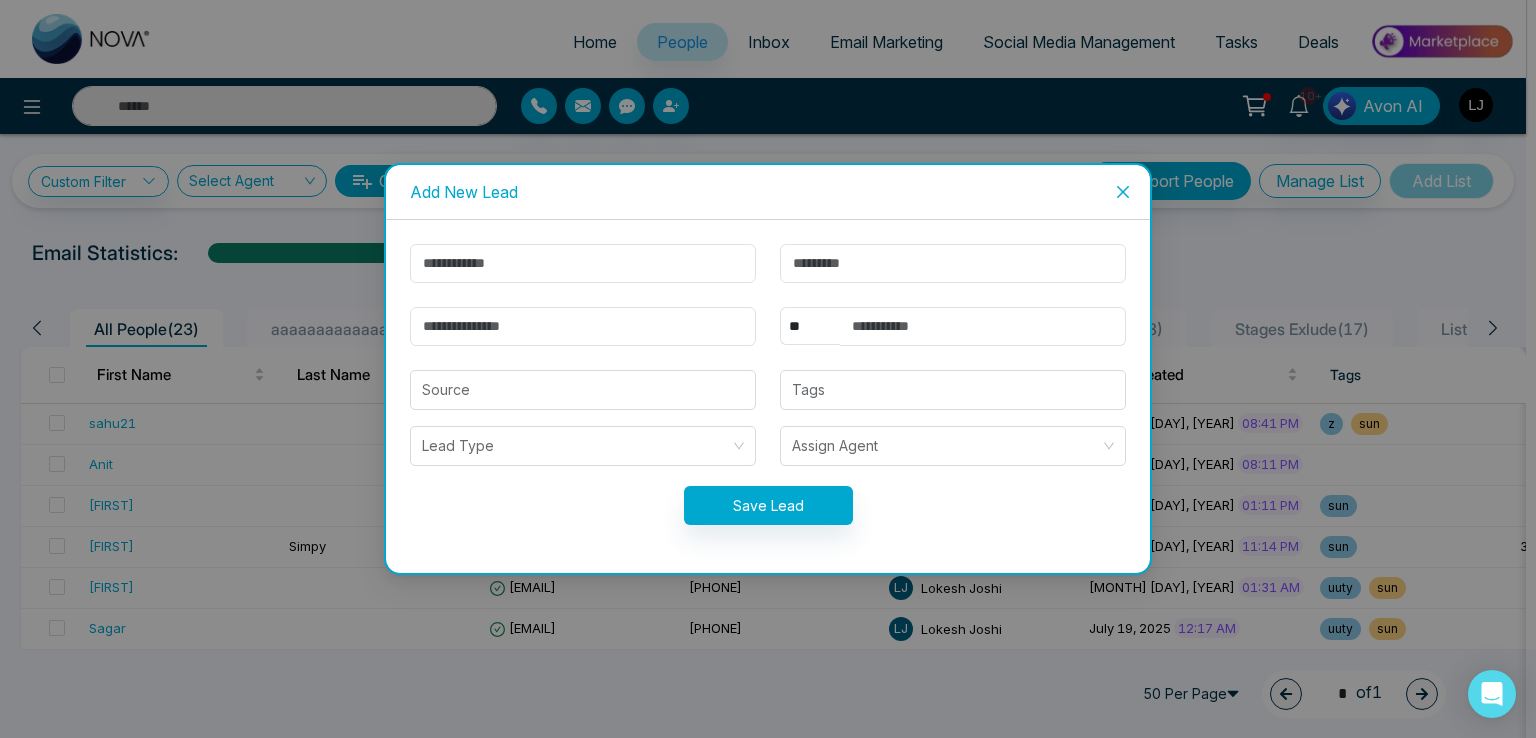 click 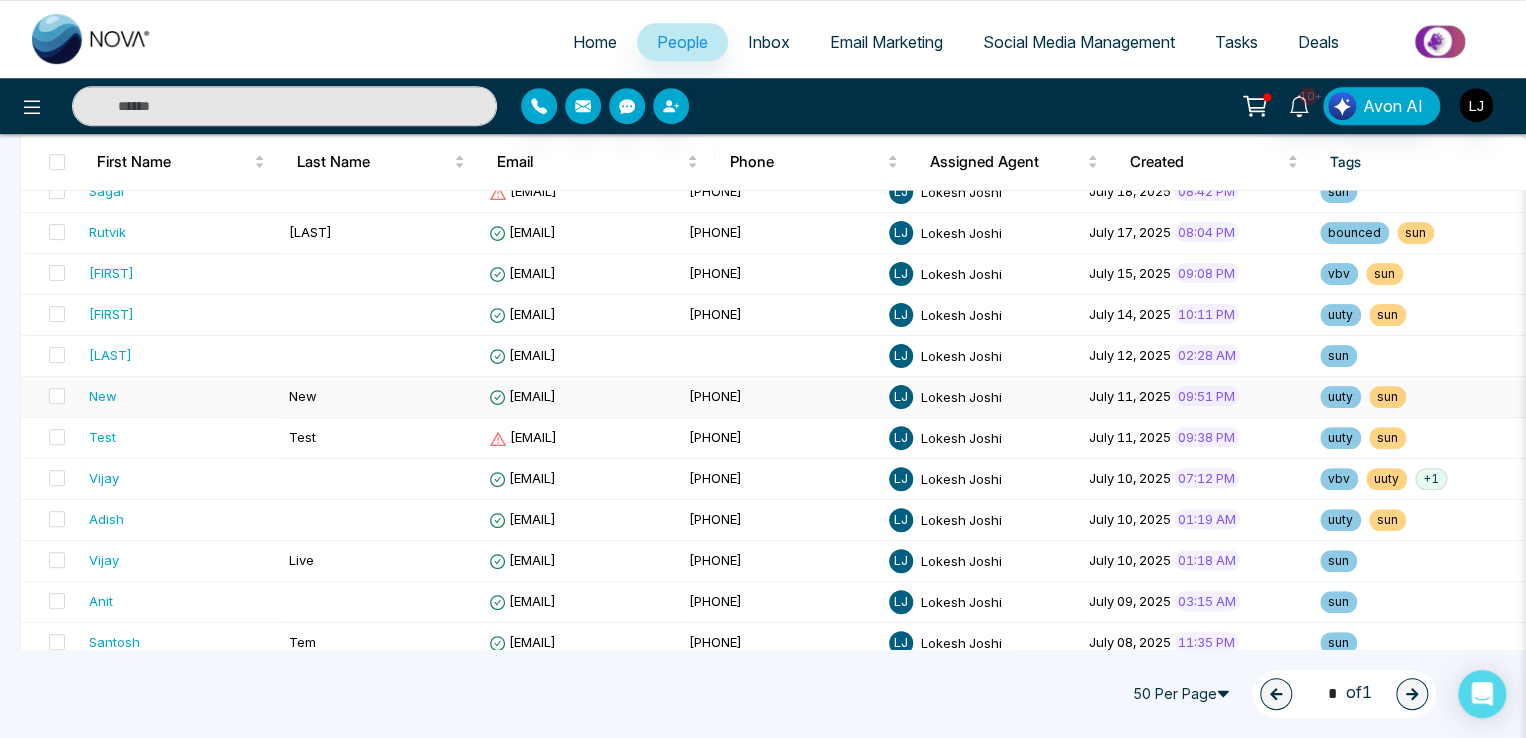scroll, scrollTop: 500, scrollLeft: 0, axis: vertical 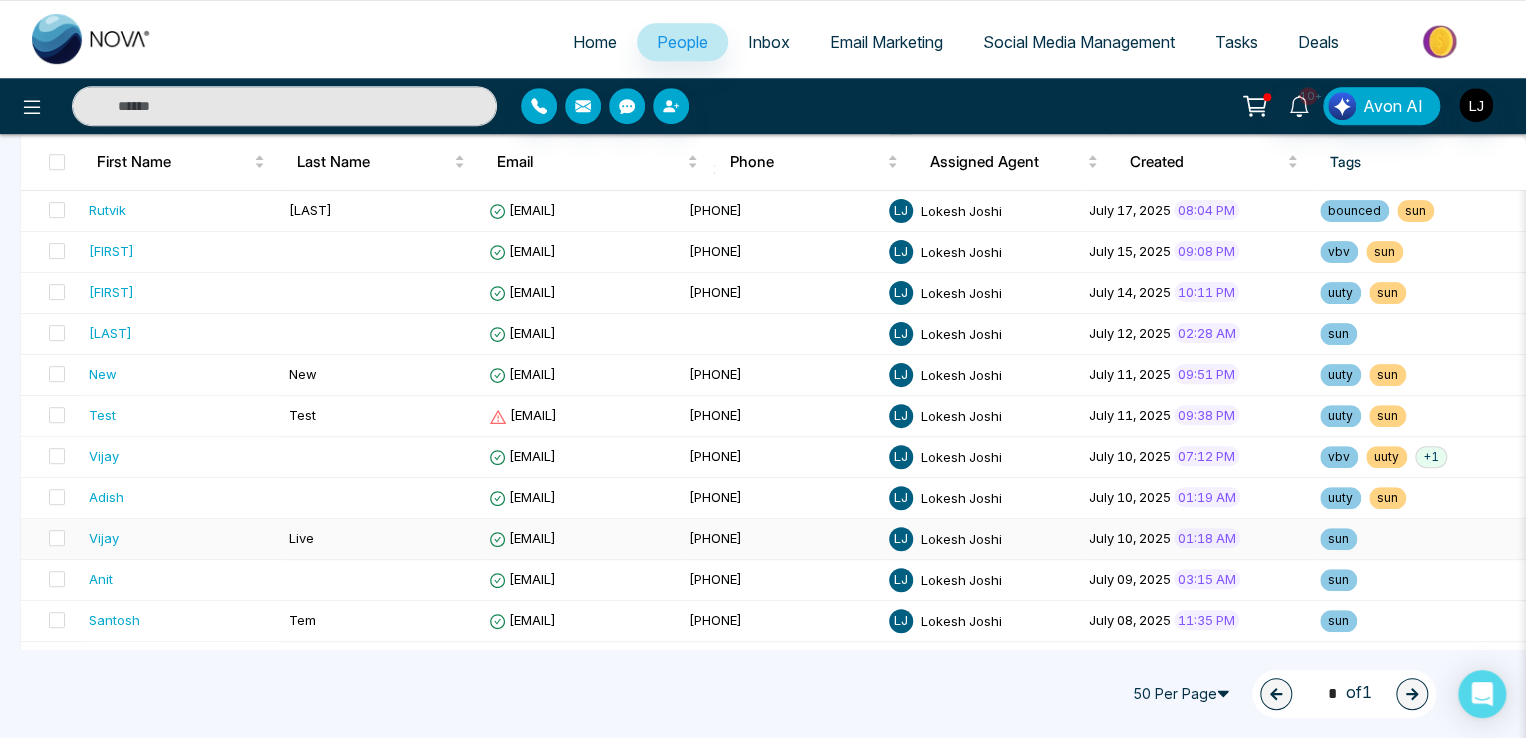 click on "[EMAIL]" at bounding box center (522, 538) 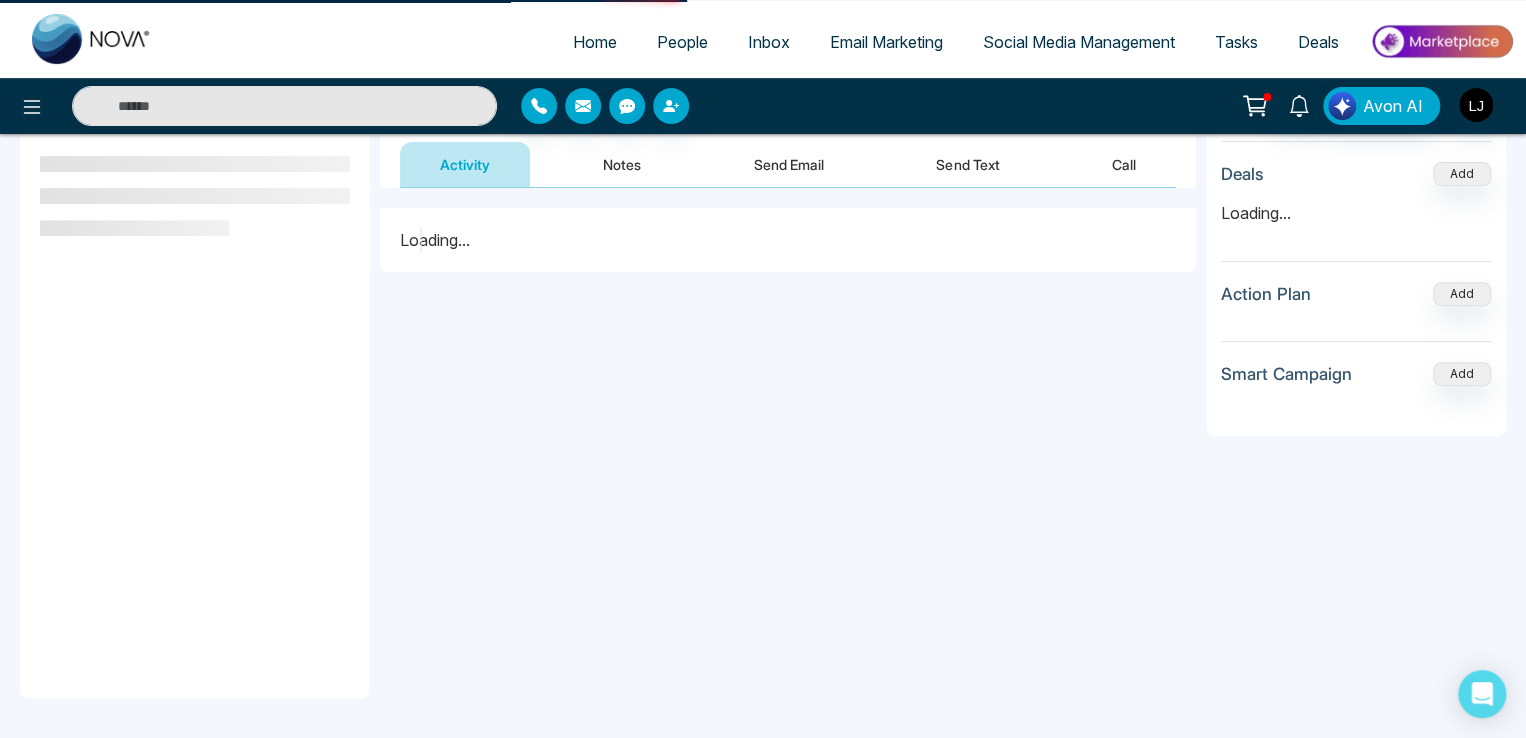 scroll, scrollTop: 0, scrollLeft: 0, axis: both 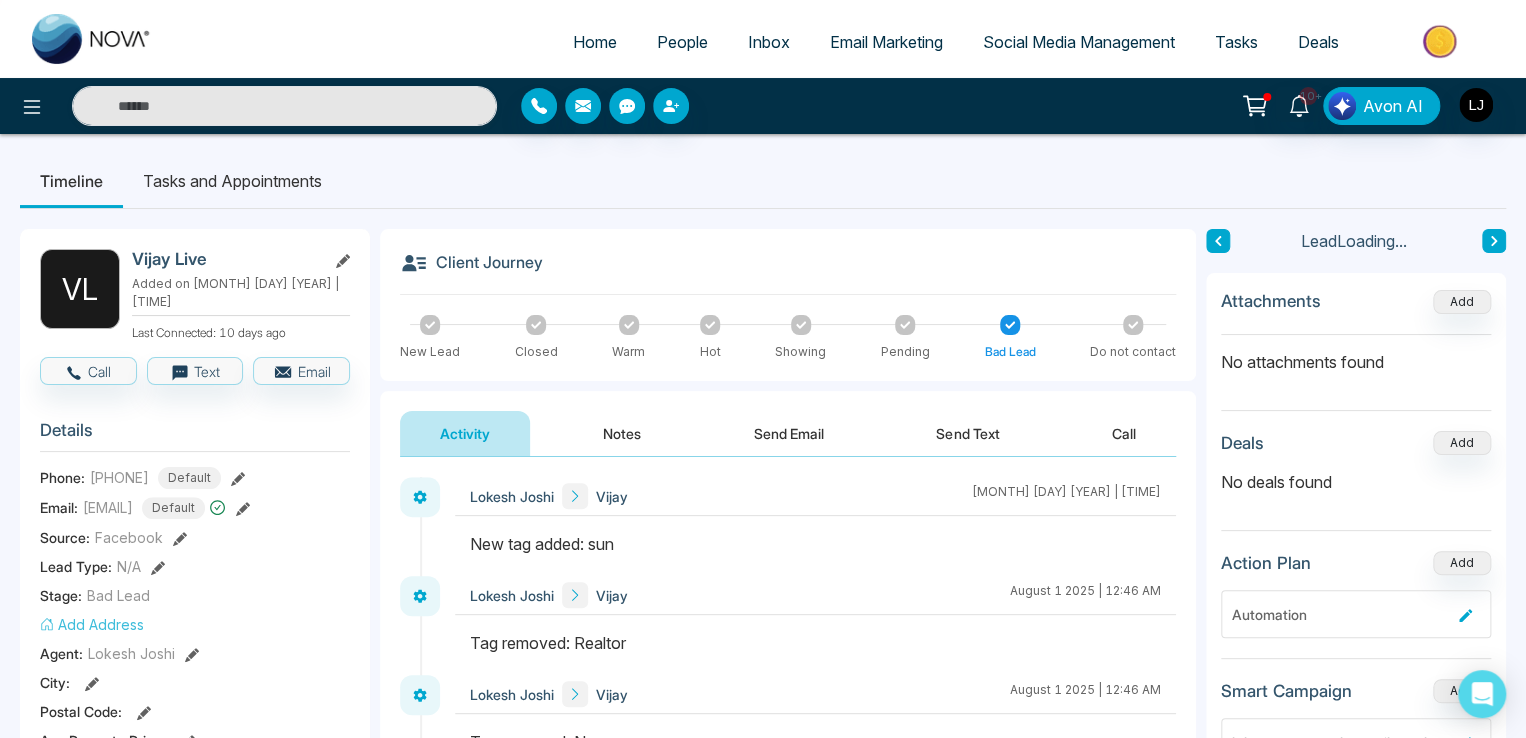 click 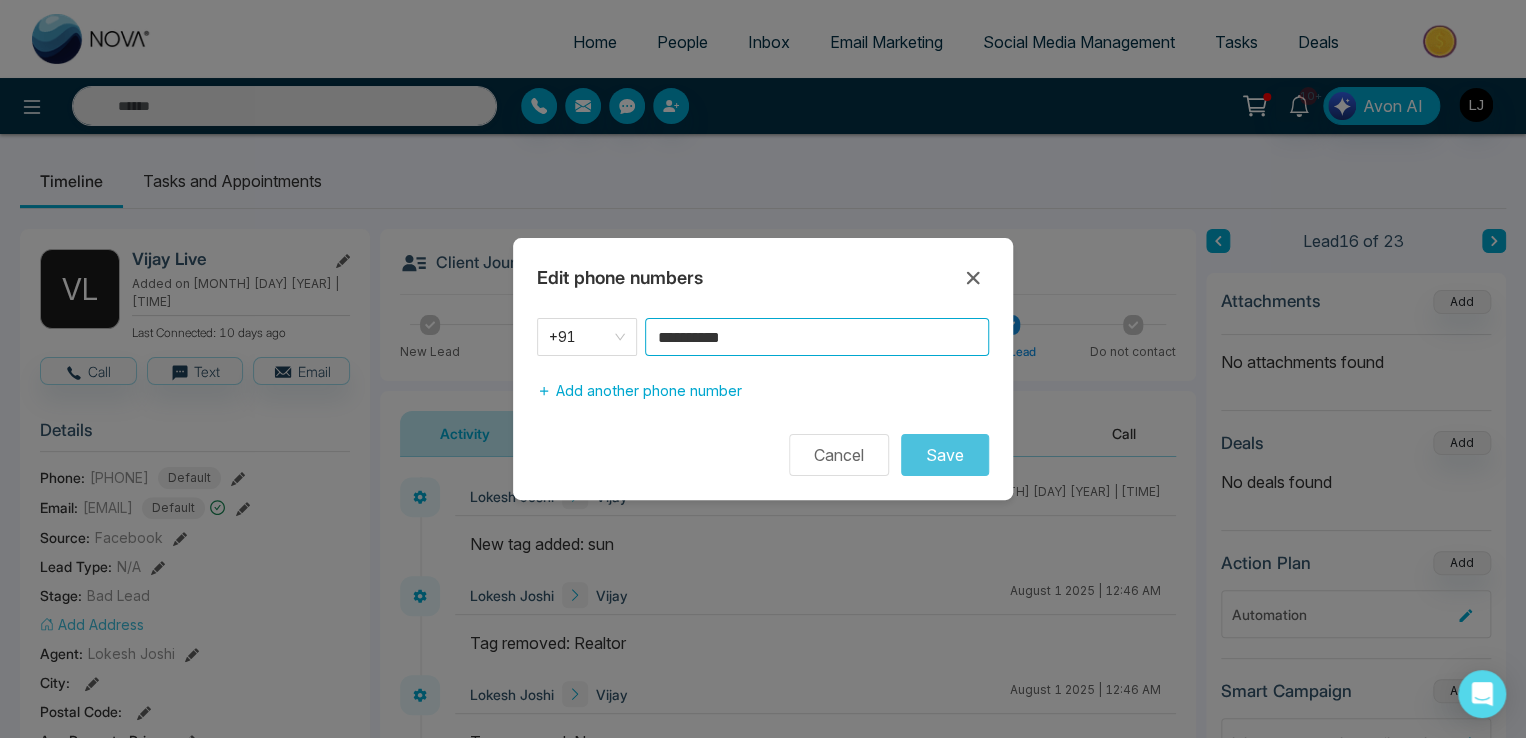 drag, startPoint x: 780, startPoint y: 342, endPoint x: 320, endPoint y: 324, distance: 460.35205 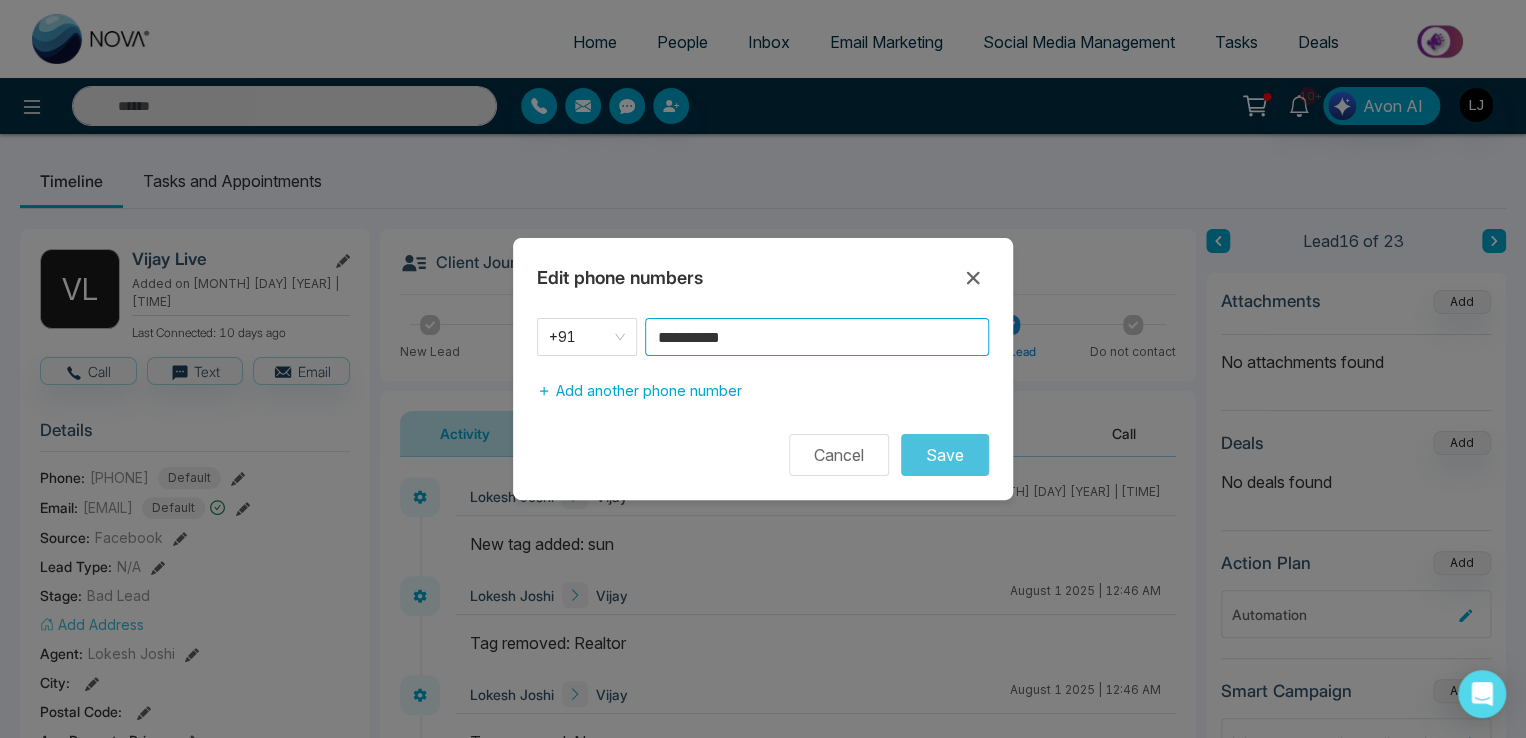 click on "**********" at bounding box center (763, 369) 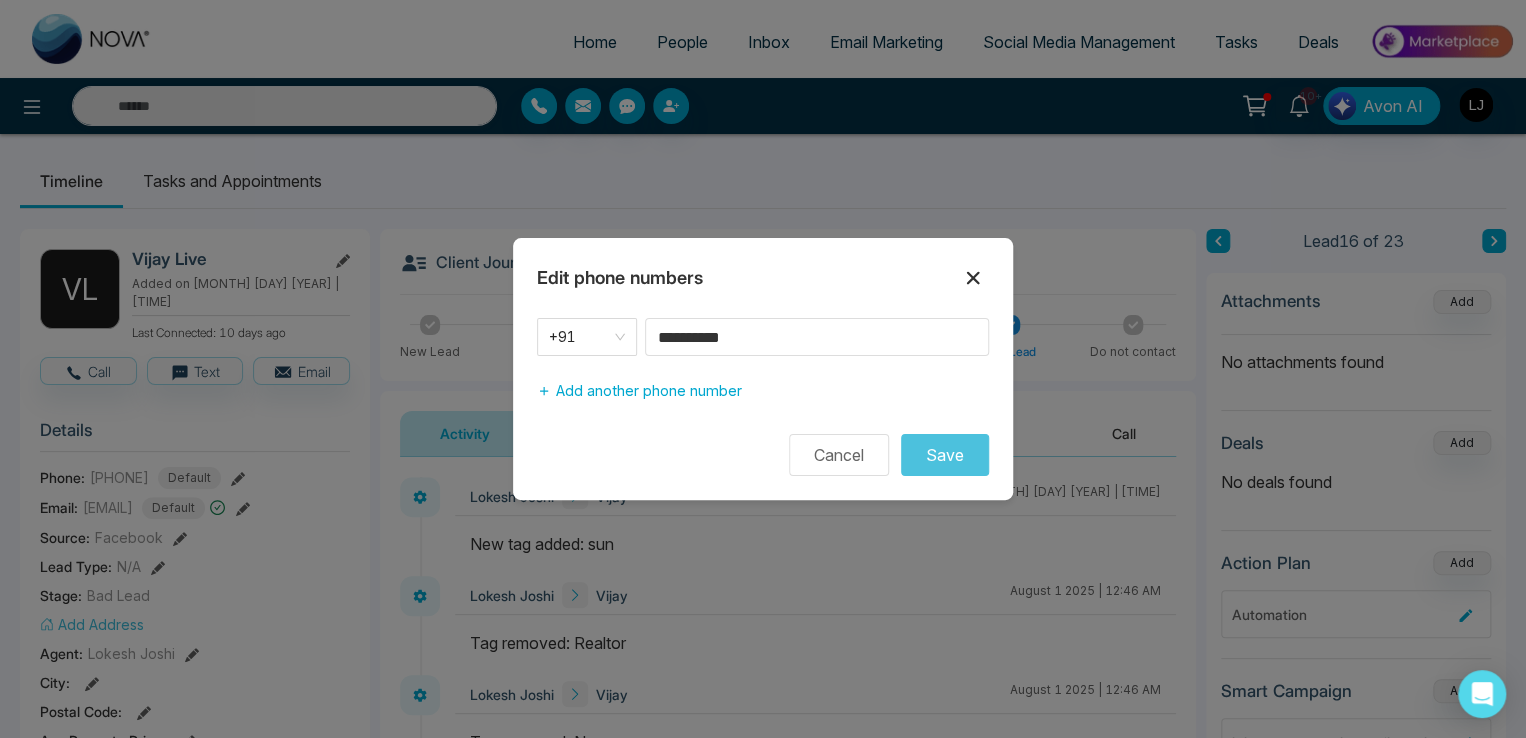 click at bounding box center (973, 278) 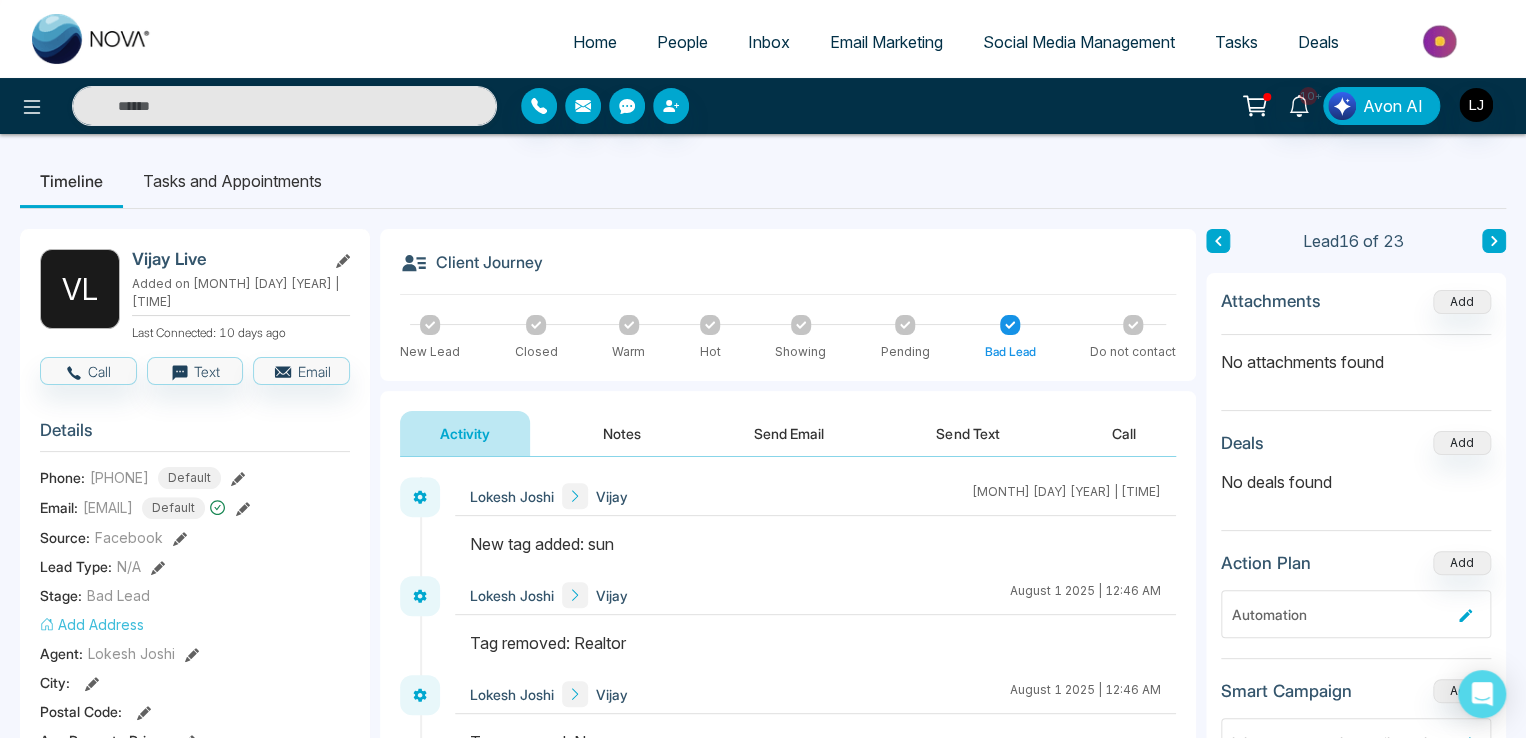 click on "People" at bounding box center [682, 42] 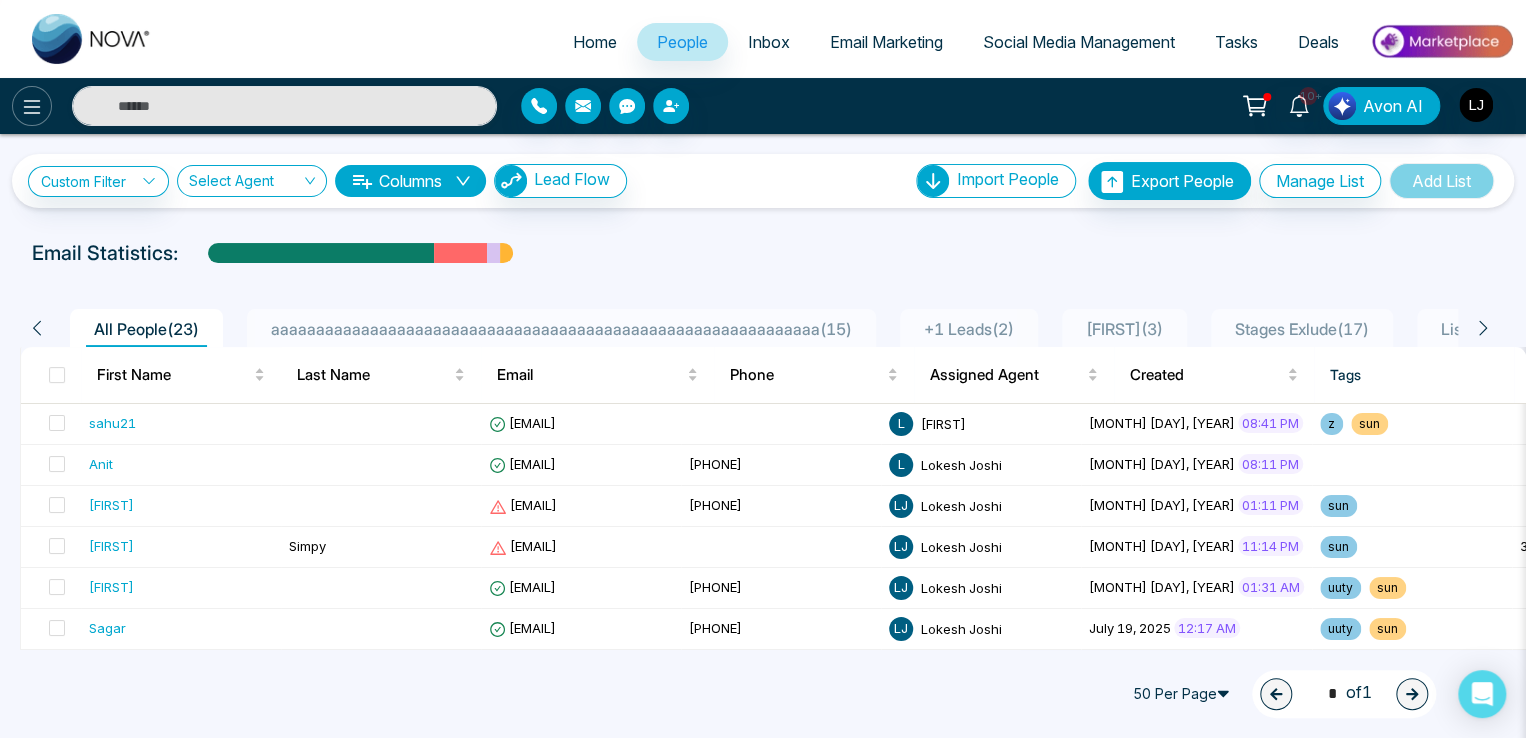 click at bounding box center [32, 106] 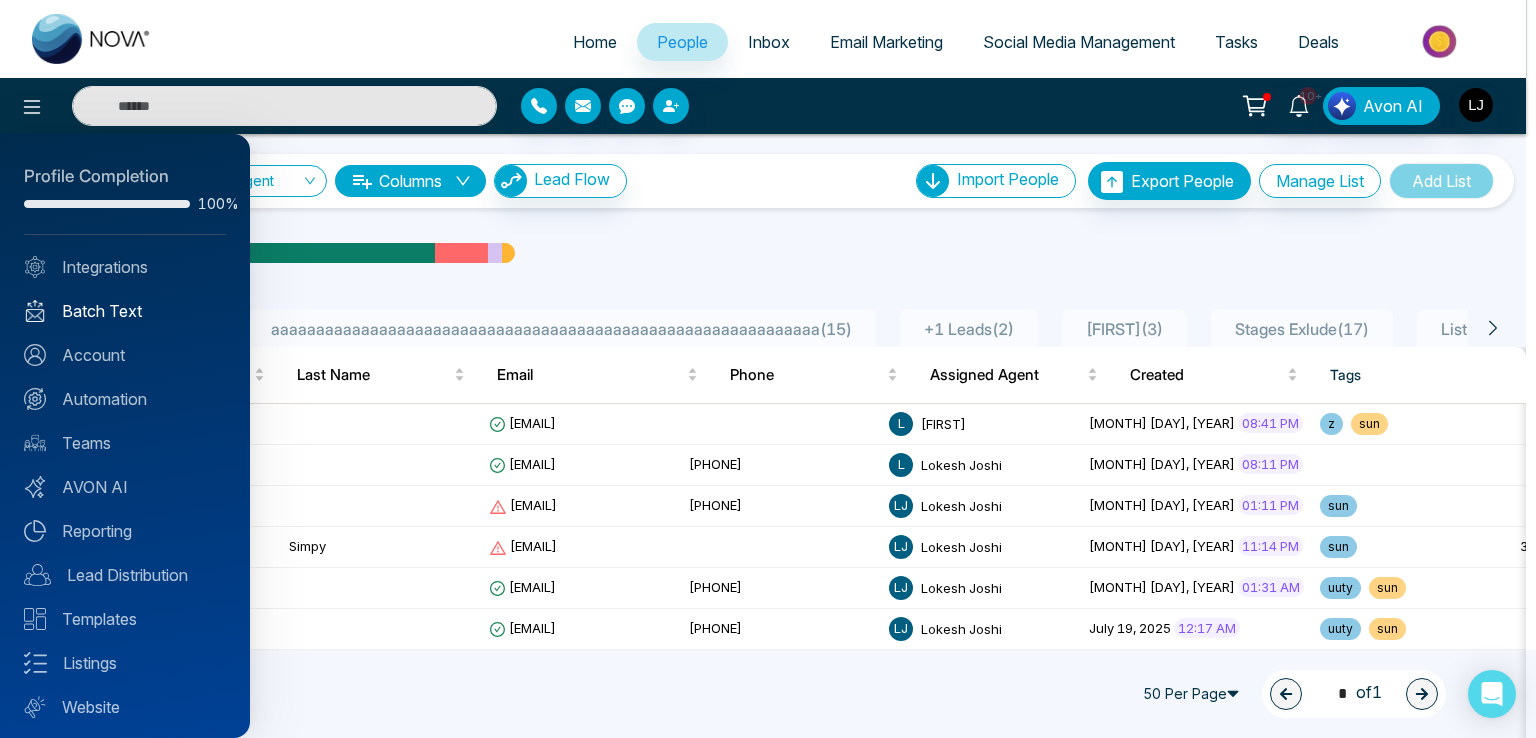 click on "Batch Text" at bounding box center (125, 311) 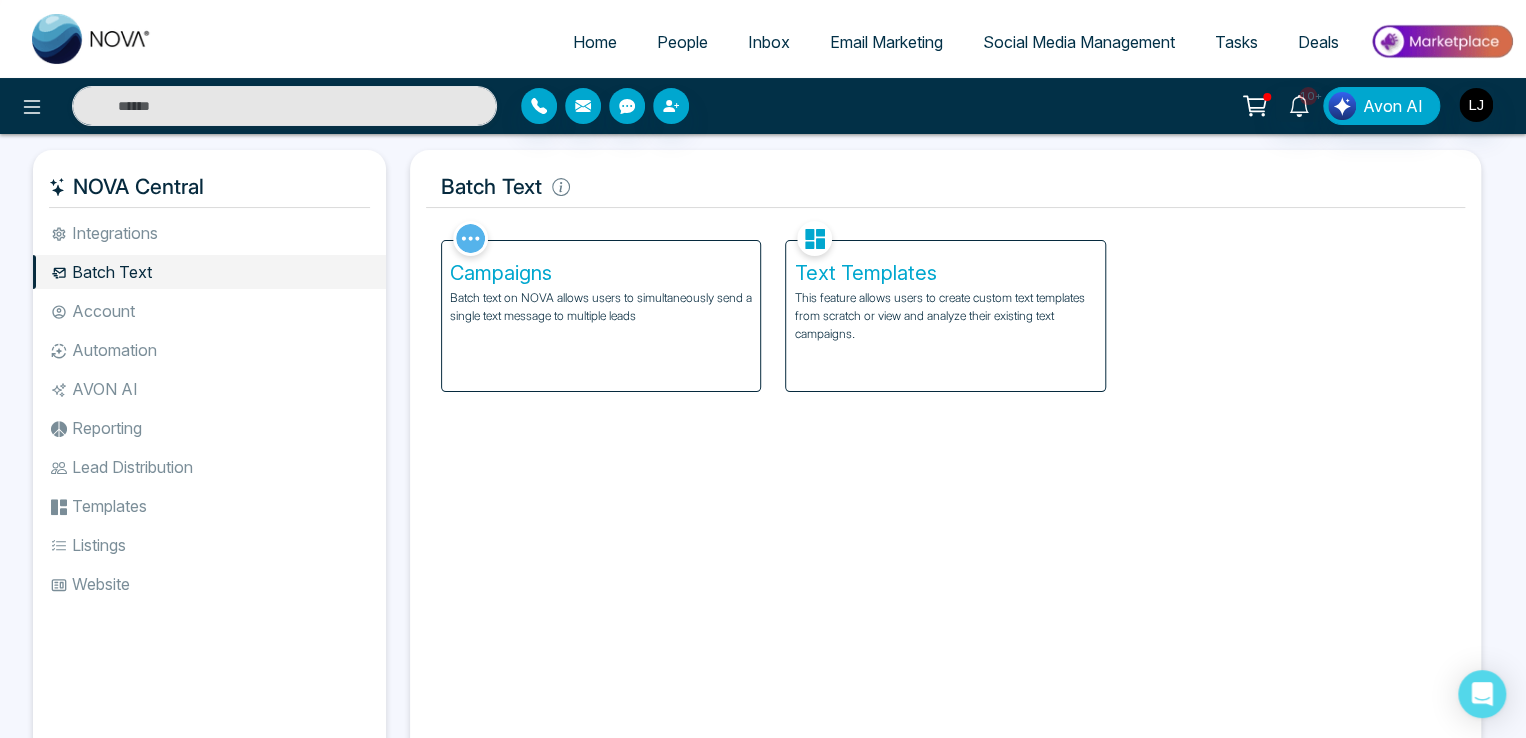 click on "Text Templates" at bounding box center (945, 273) 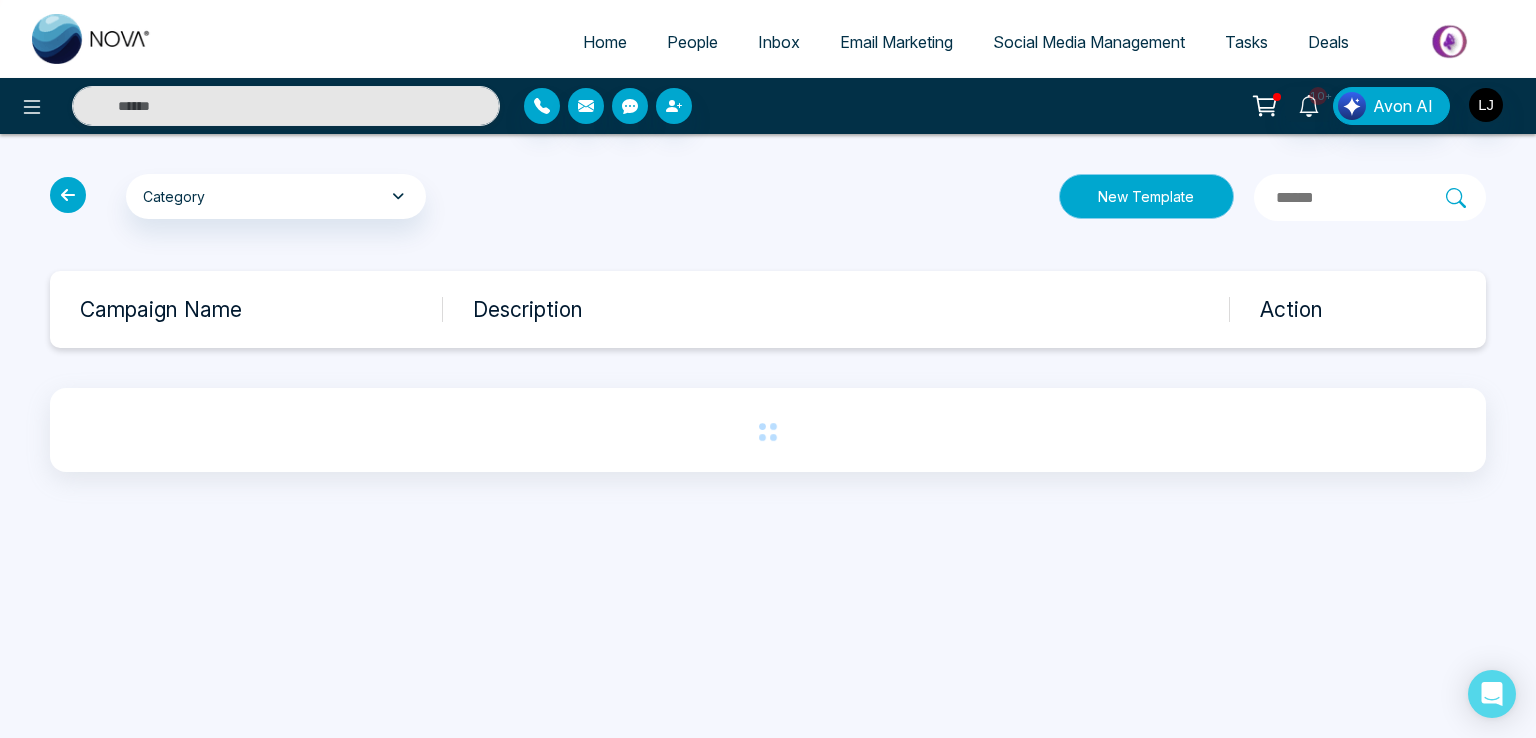 click on "New Template" at bounding box center (1146, 196) 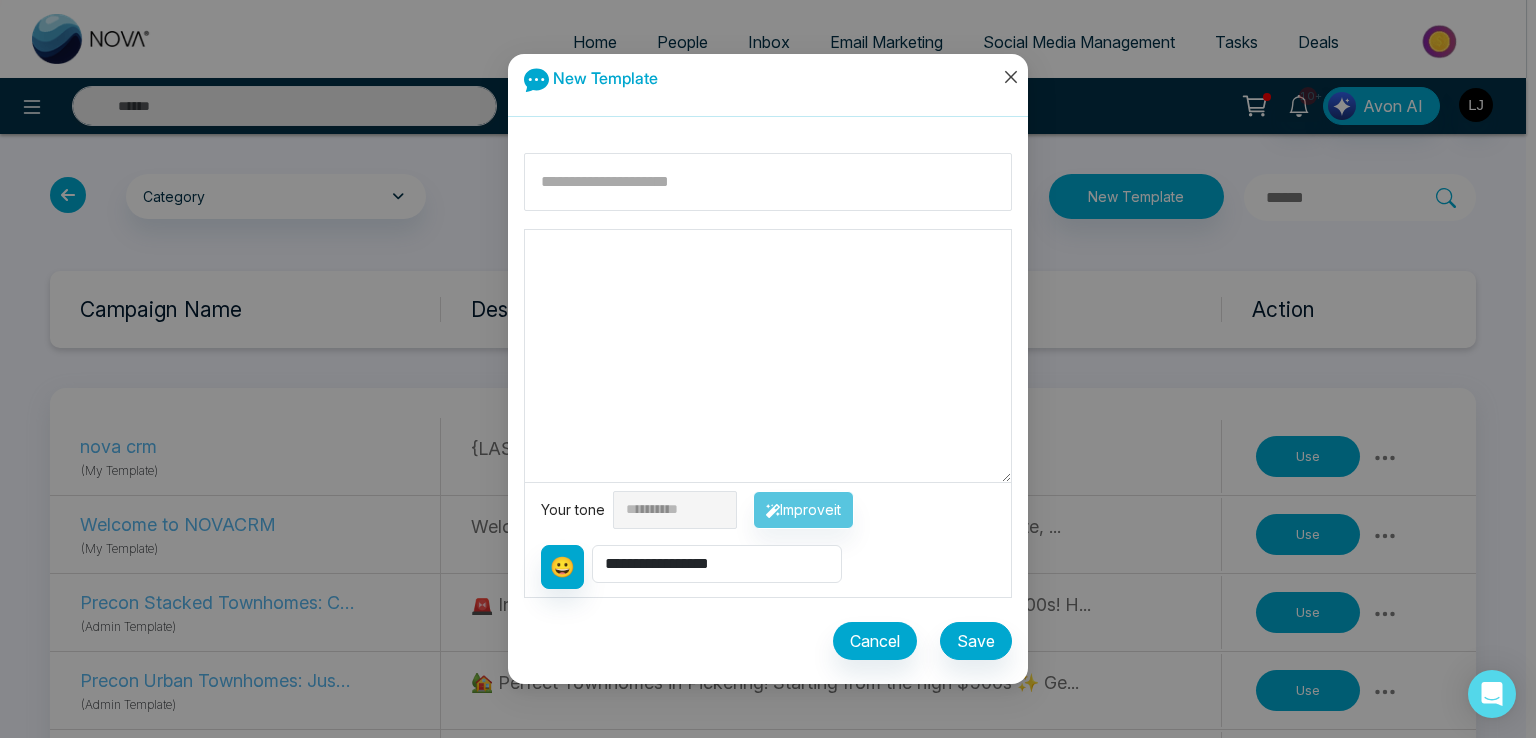 click 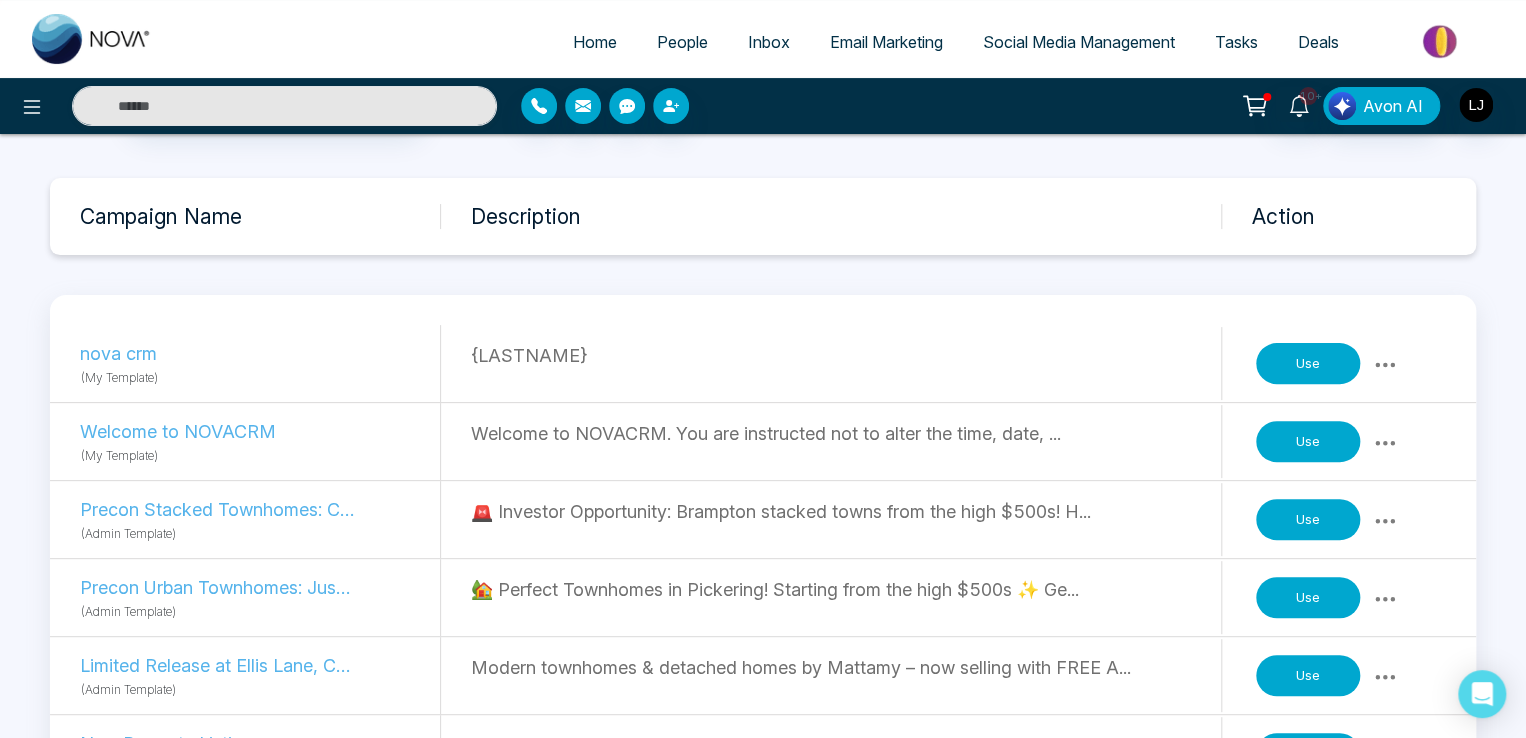 scroll, scrollTop: 200, scrollLeft: 0, axis: vertical 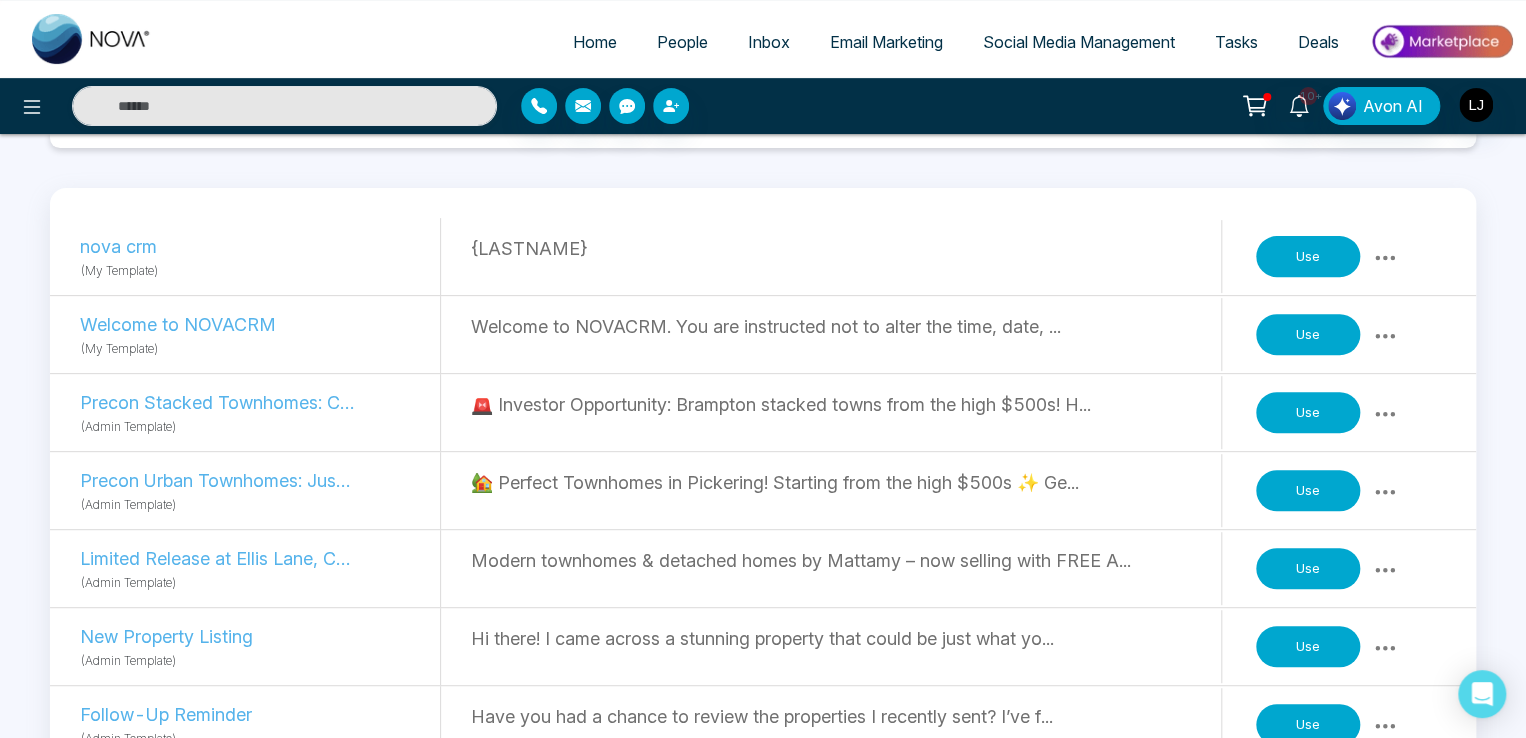 click on "Use" at bounding box center [1308, 335] 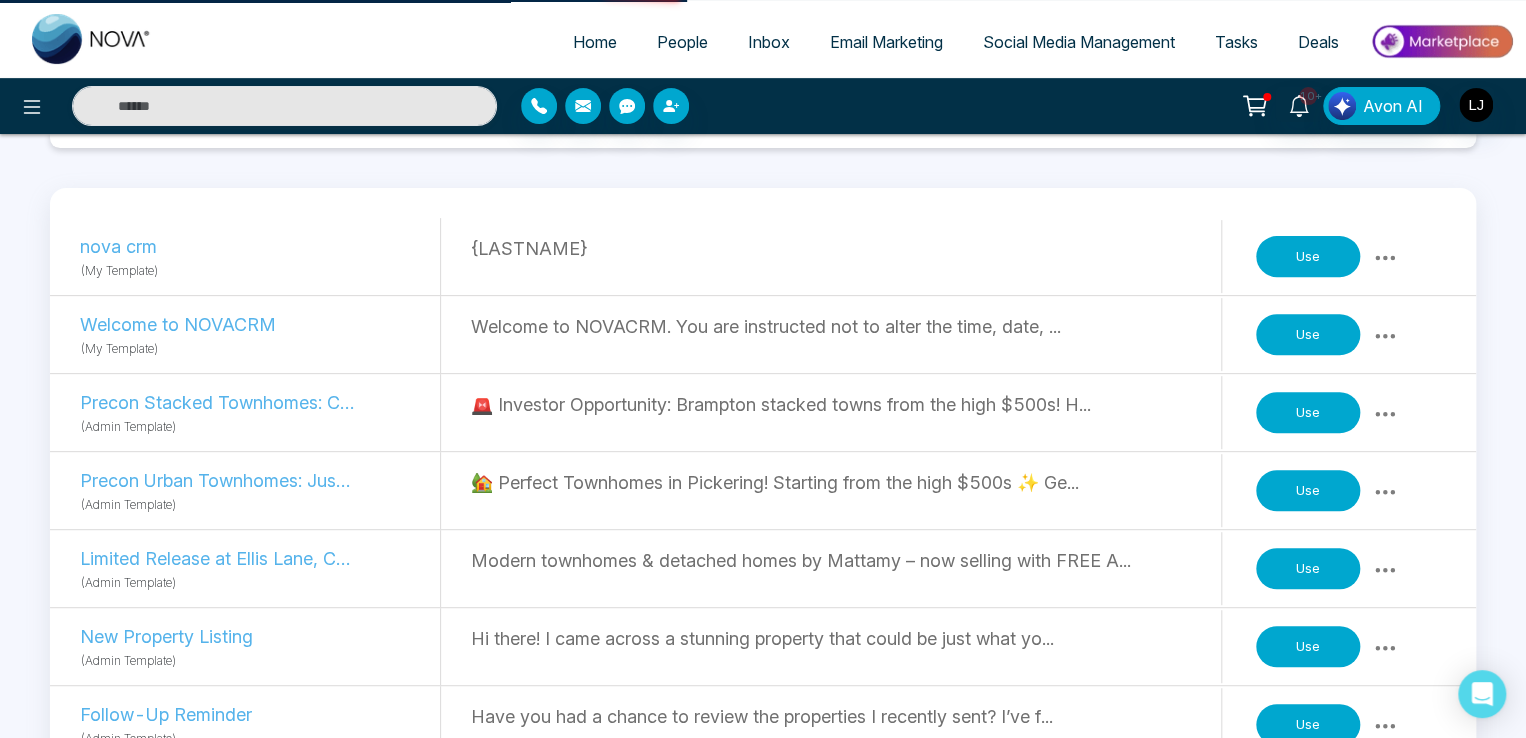 scroll, scrollTop: 0, scrollLeft: 0, axis: both 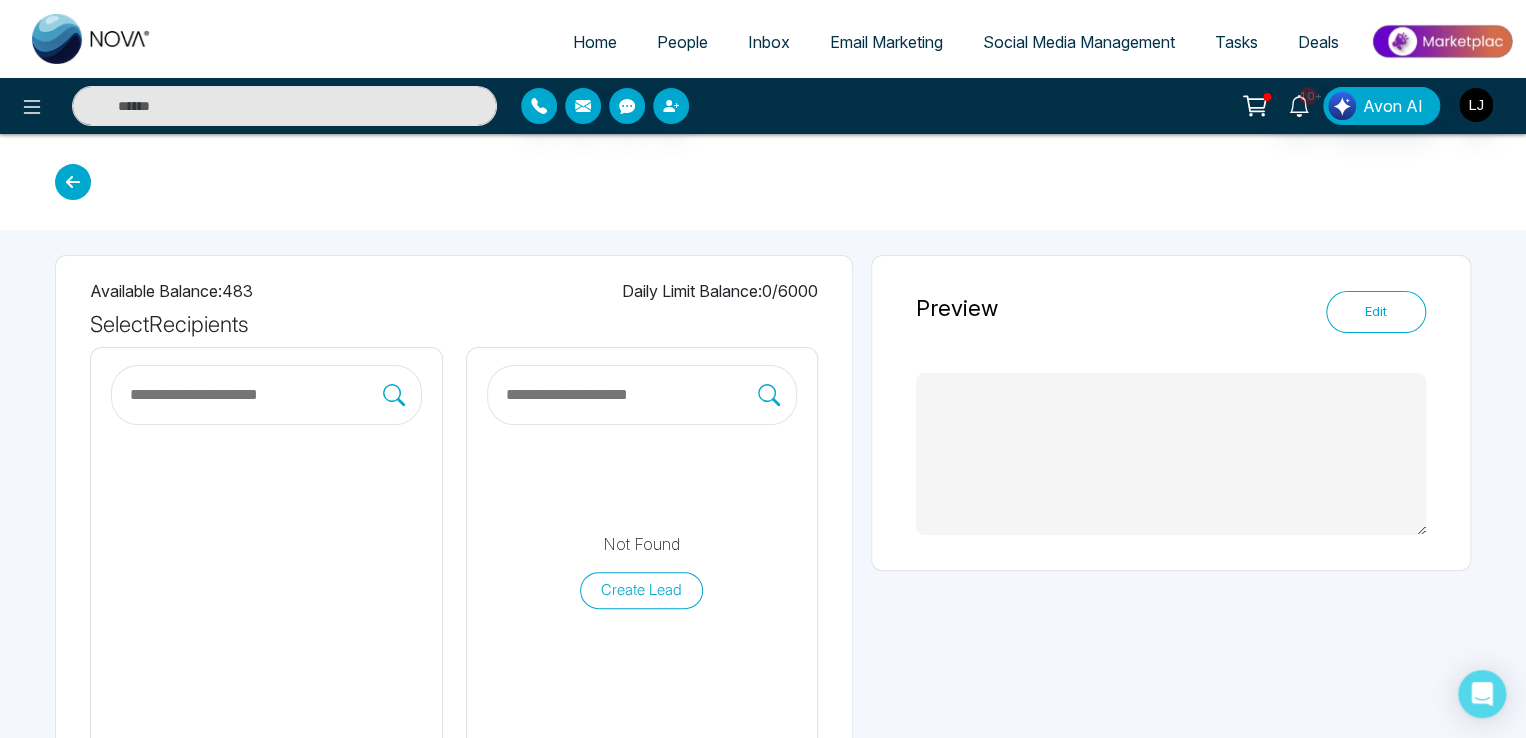 type on "**********" 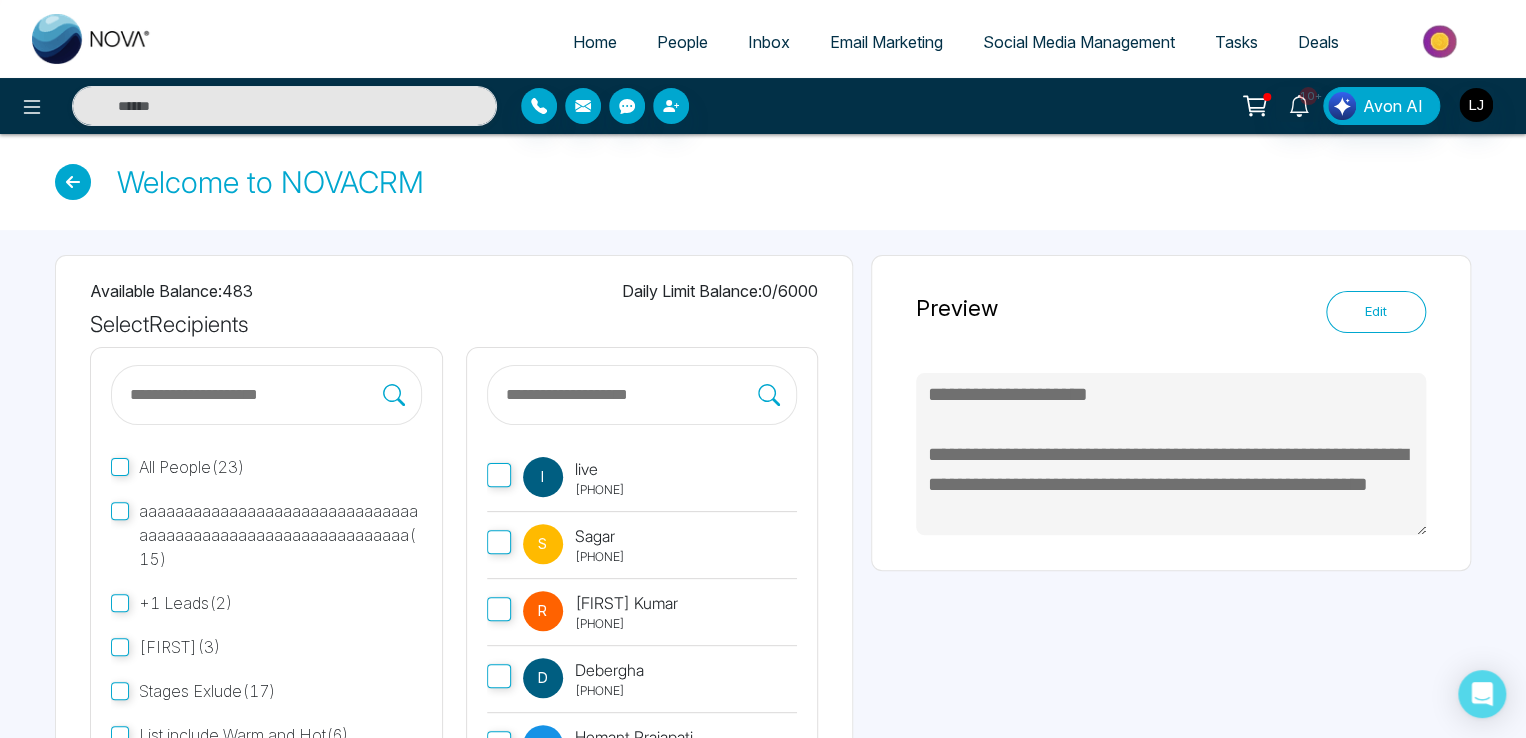 click on "live" at bounding box center [600, 469] 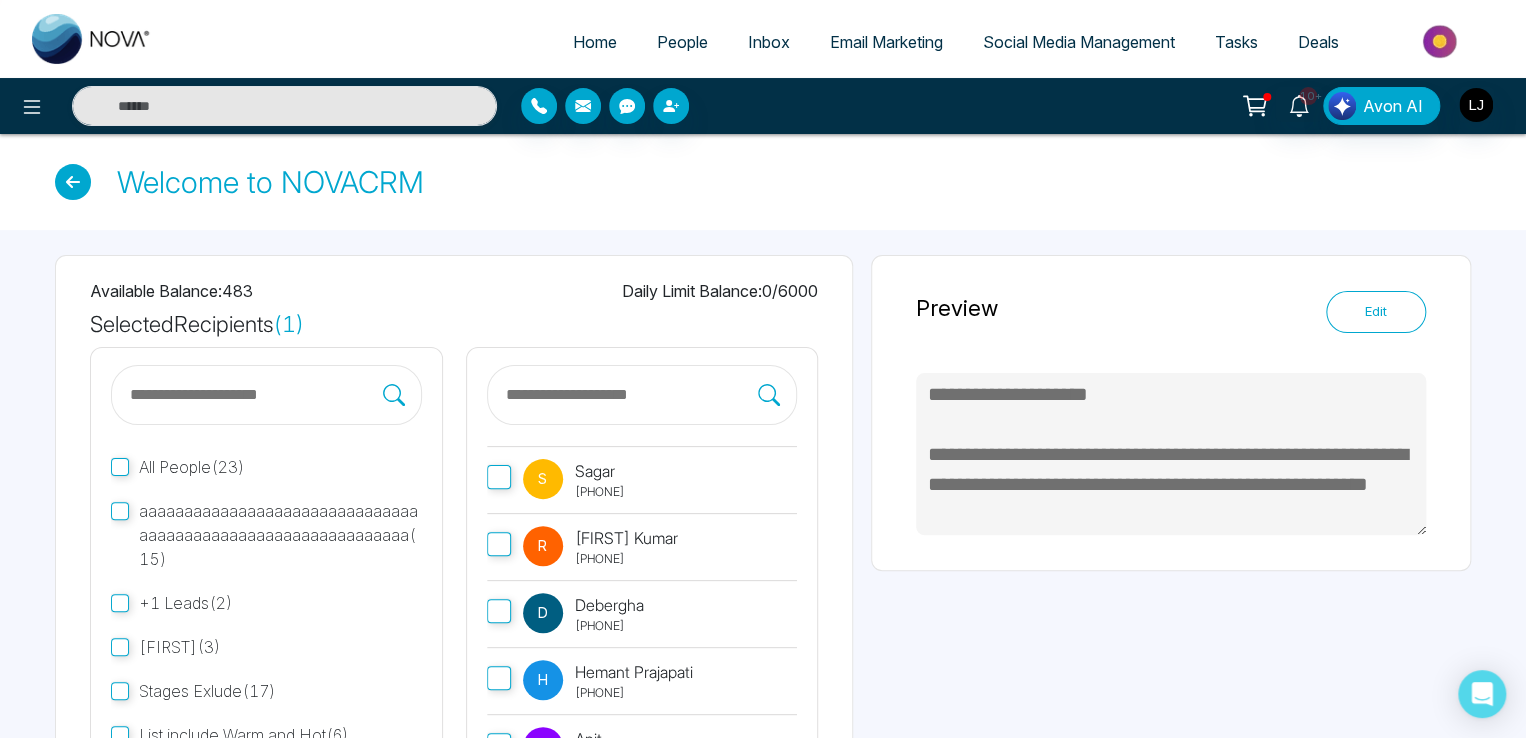 scroll, scrollTop: 100, scrollLeft: 0, axis: vertical 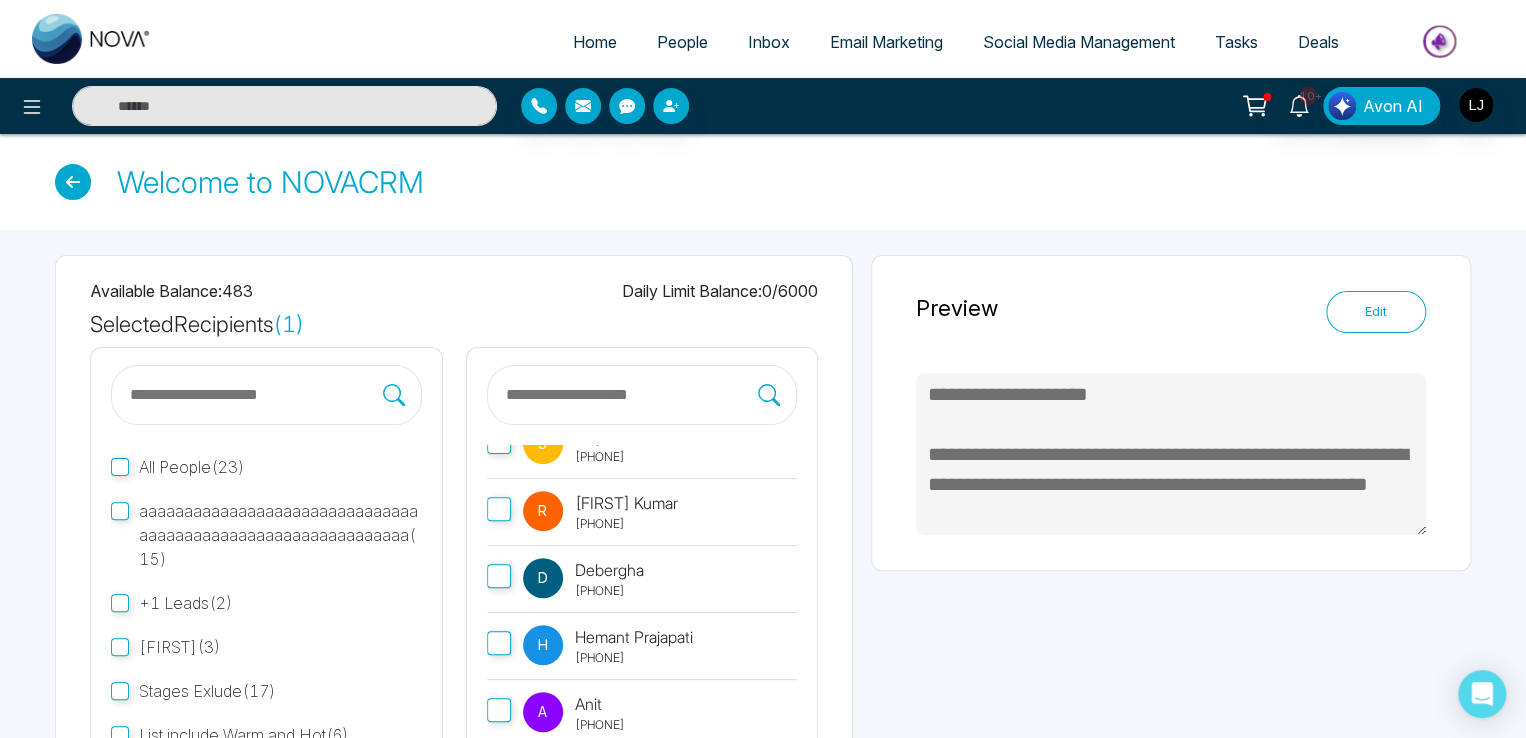 click at bounding box center [631, 395] 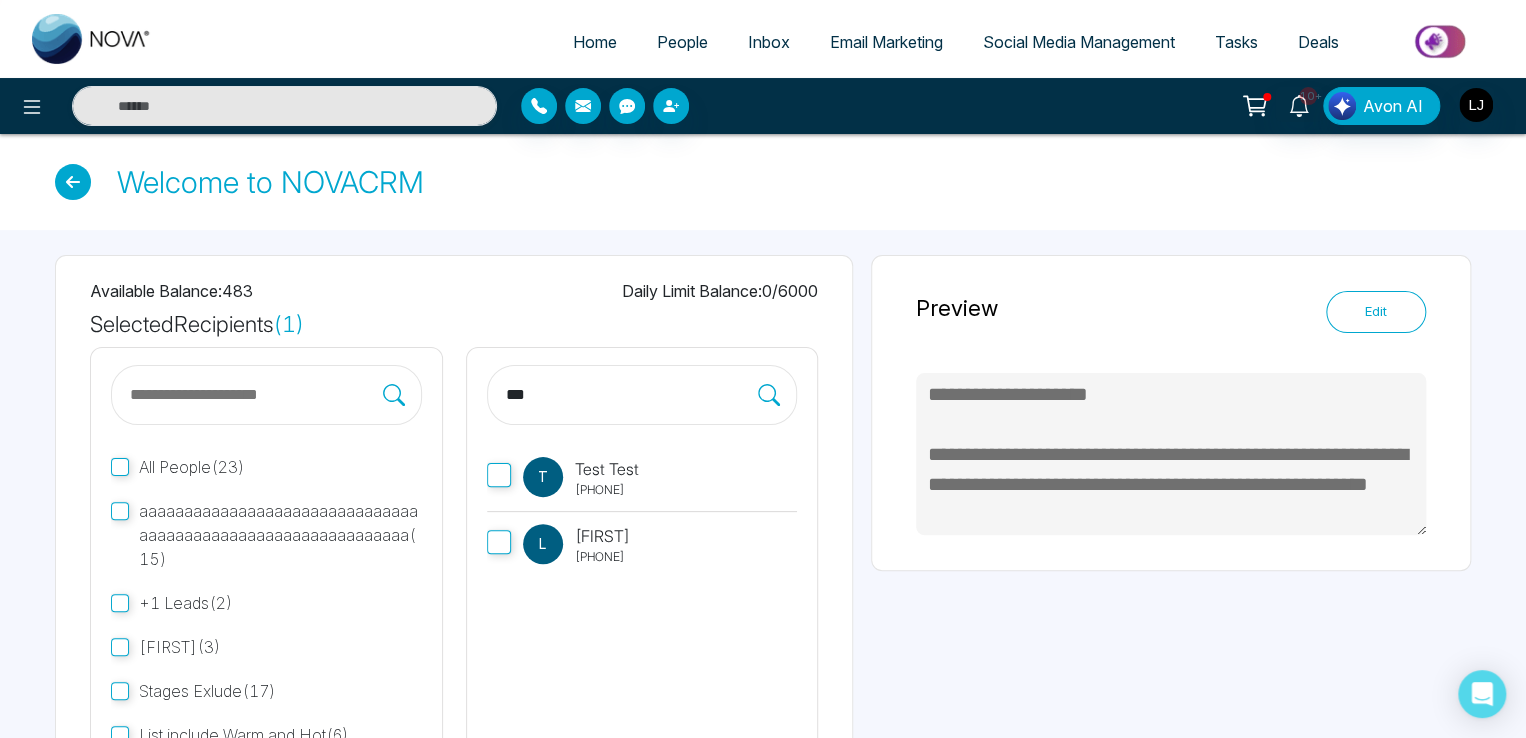 scroll, scrollTop: 0, scrollLeft: 0, axis: both 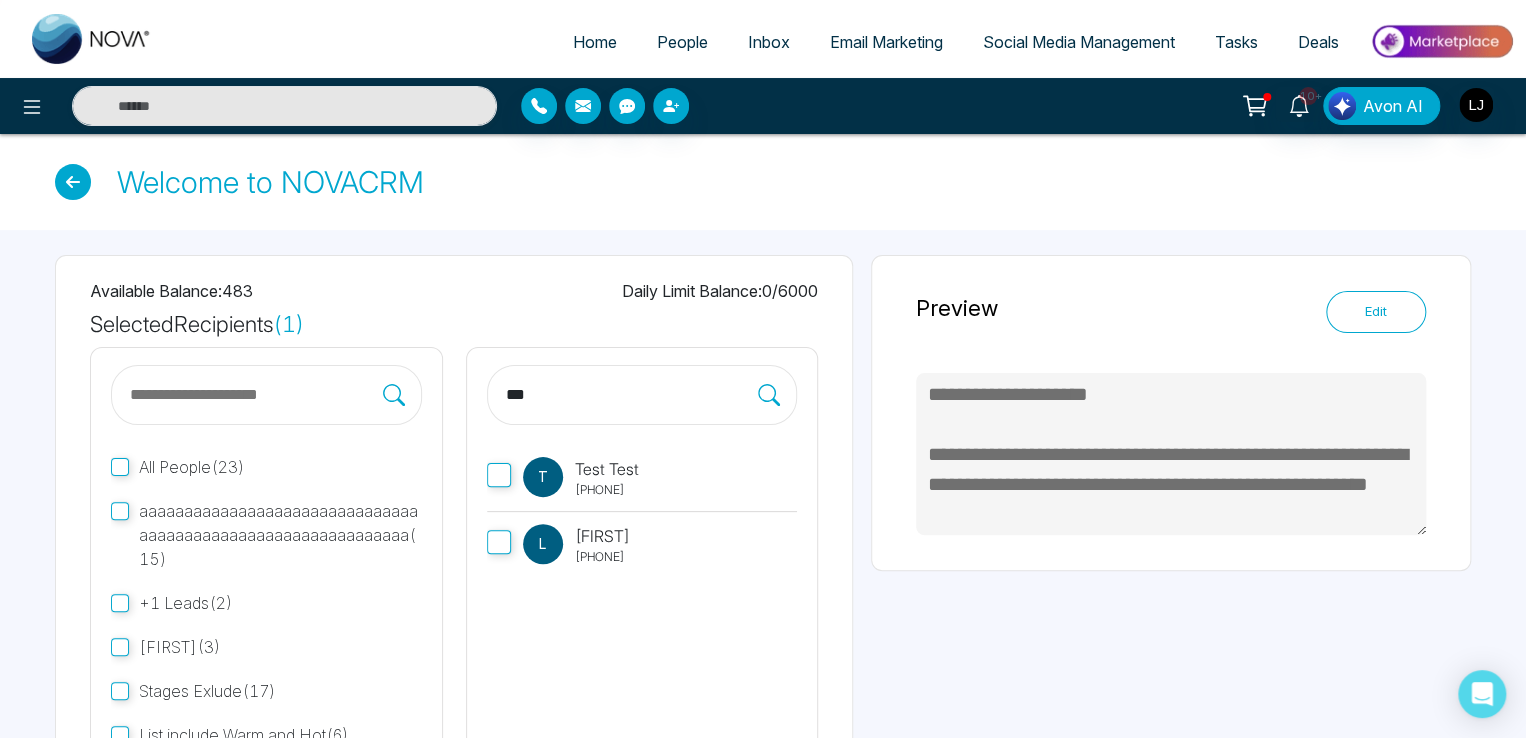 drag, startPoint x: 620, startPoint y: 547, endPoint x: 600, endPoint y: 506, distance: 45.617977 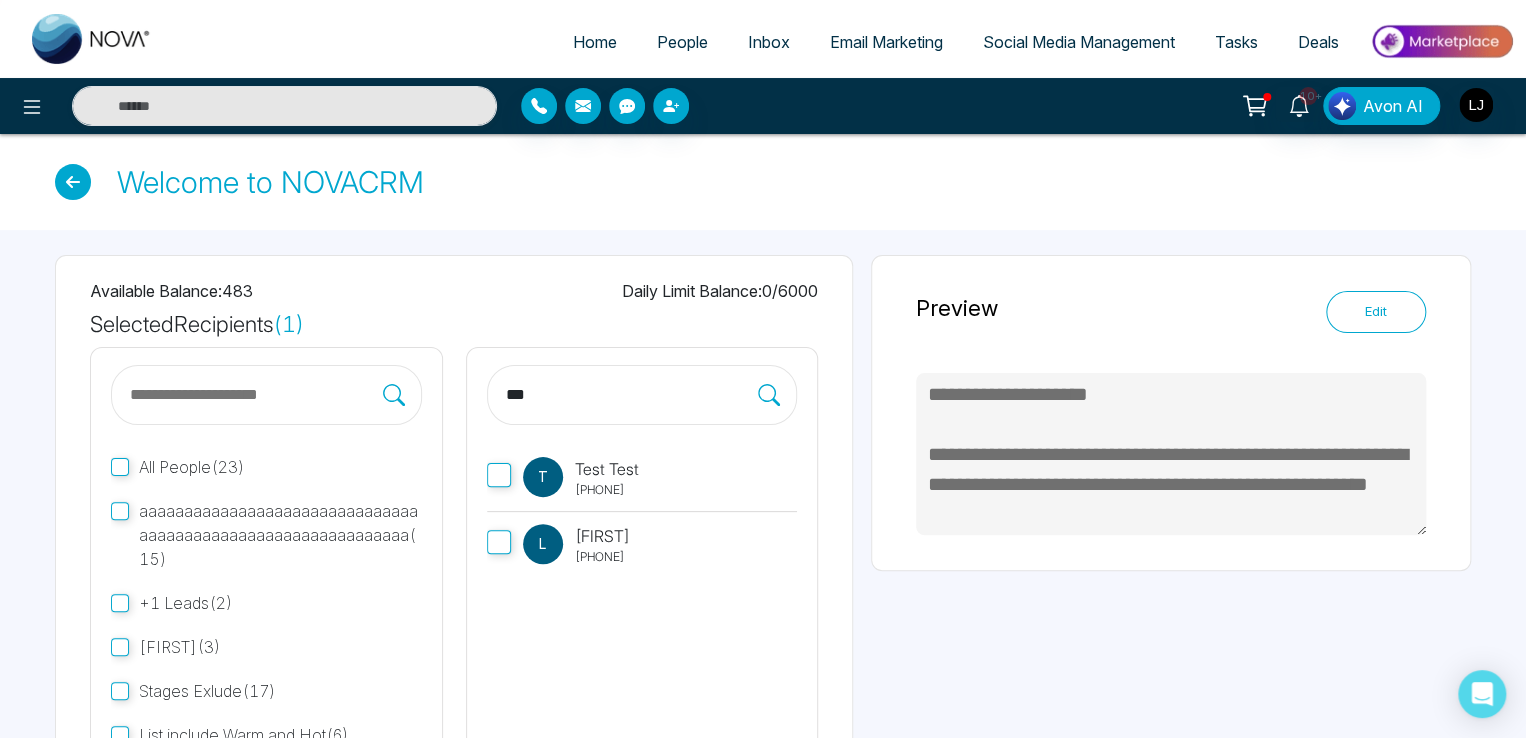 click on "[PHONE]" at bounding box center (602, 557) 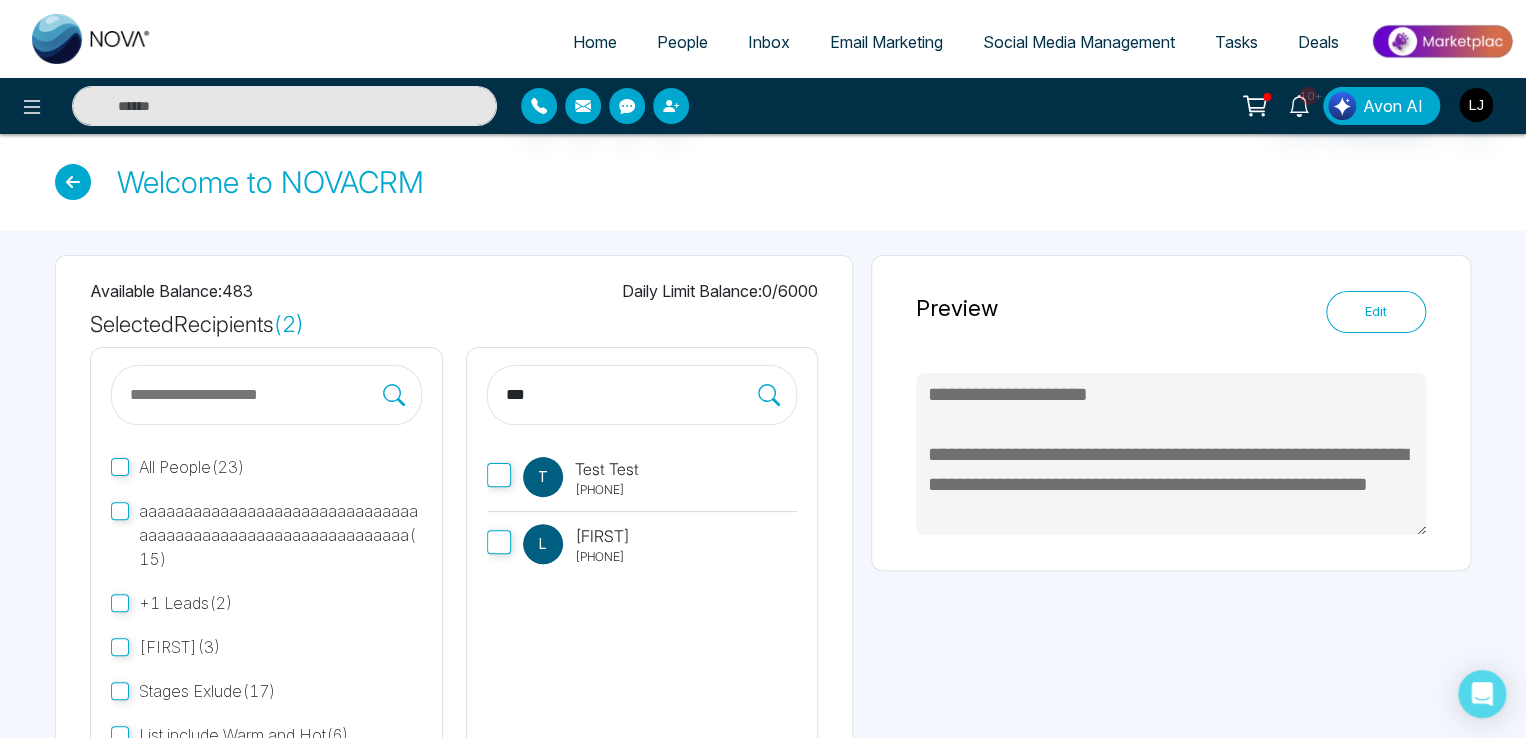 drag, startPoint x: 551, startPoint y: 392, endPoint x: 413, endPoint y: 392, distance: 138 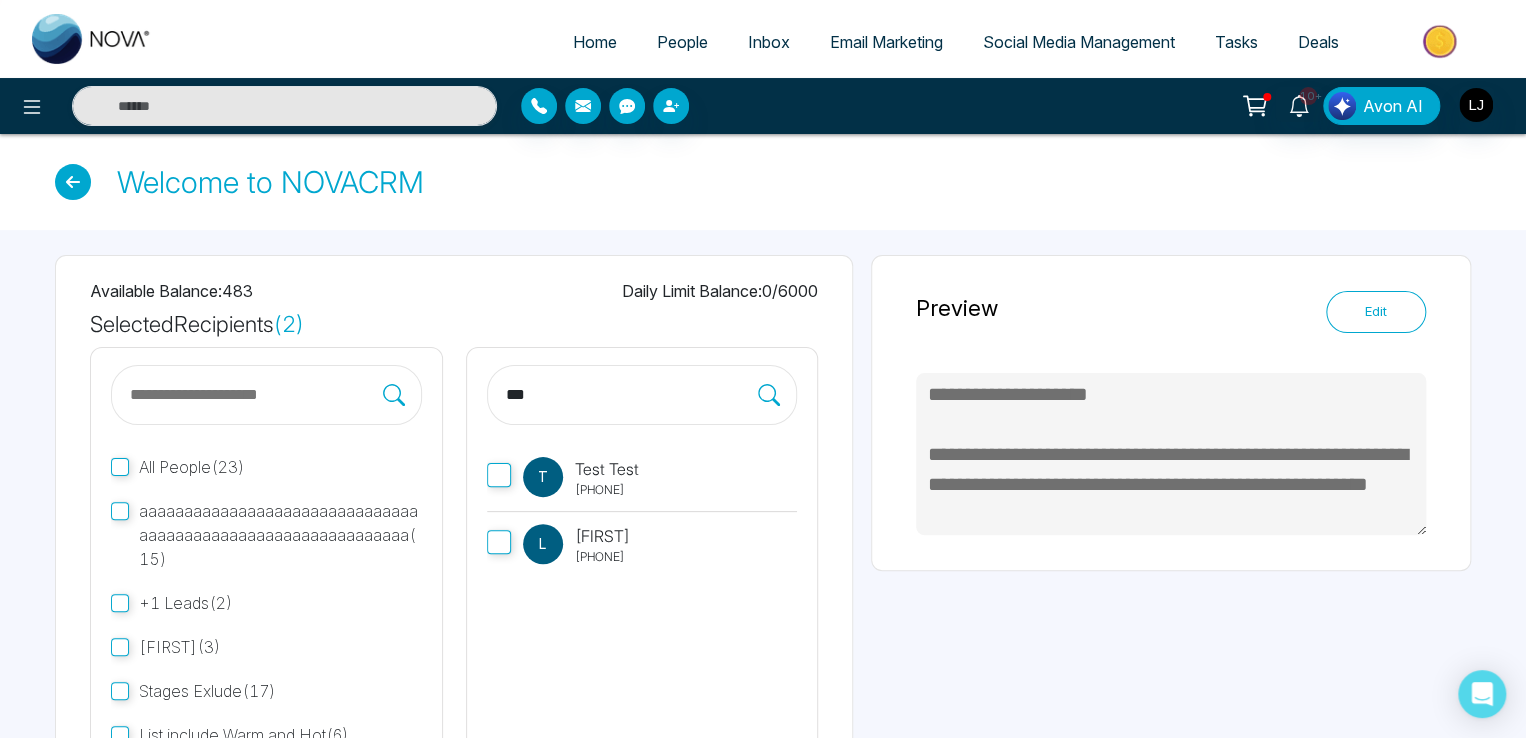 click on "All People   ( 23 ) aaaaaaaaaaaaaaaaaaaaaaaaaaaaaaaaaaaaaaaaaaaaaaaaaaaaaaaaaaaaa   ( 15 ) +1 Leads   ( 2 ) [FIRST]   ( 3 ) Stages Exlude   ( 17 ) List include Warm and Hot   ( 6 ) closed   ( 4 ) nm   ( 0 ) *** T Test   Test [PHONE] L [FIRST]   [PHONE]" at bounding box center [454, 585] 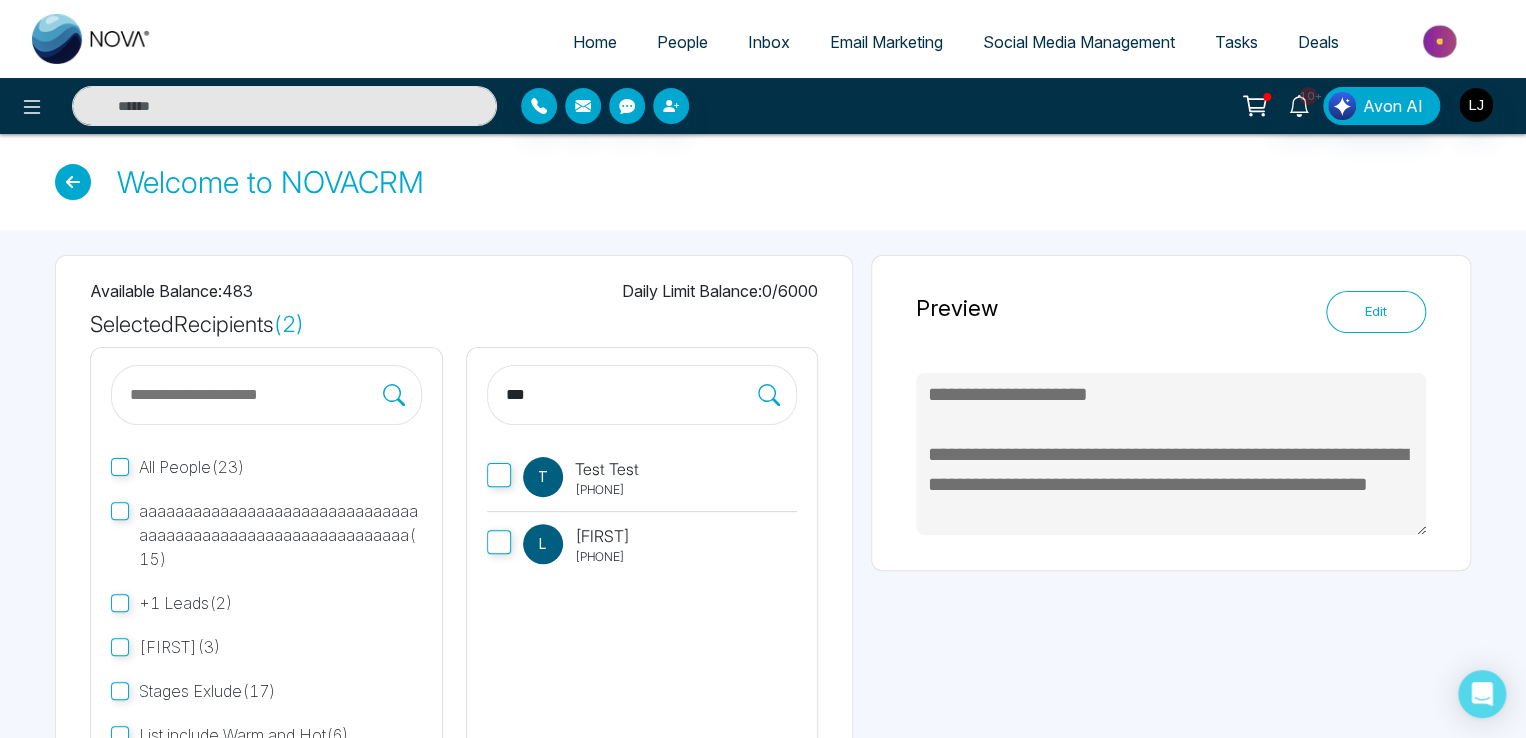 paste on "*******" 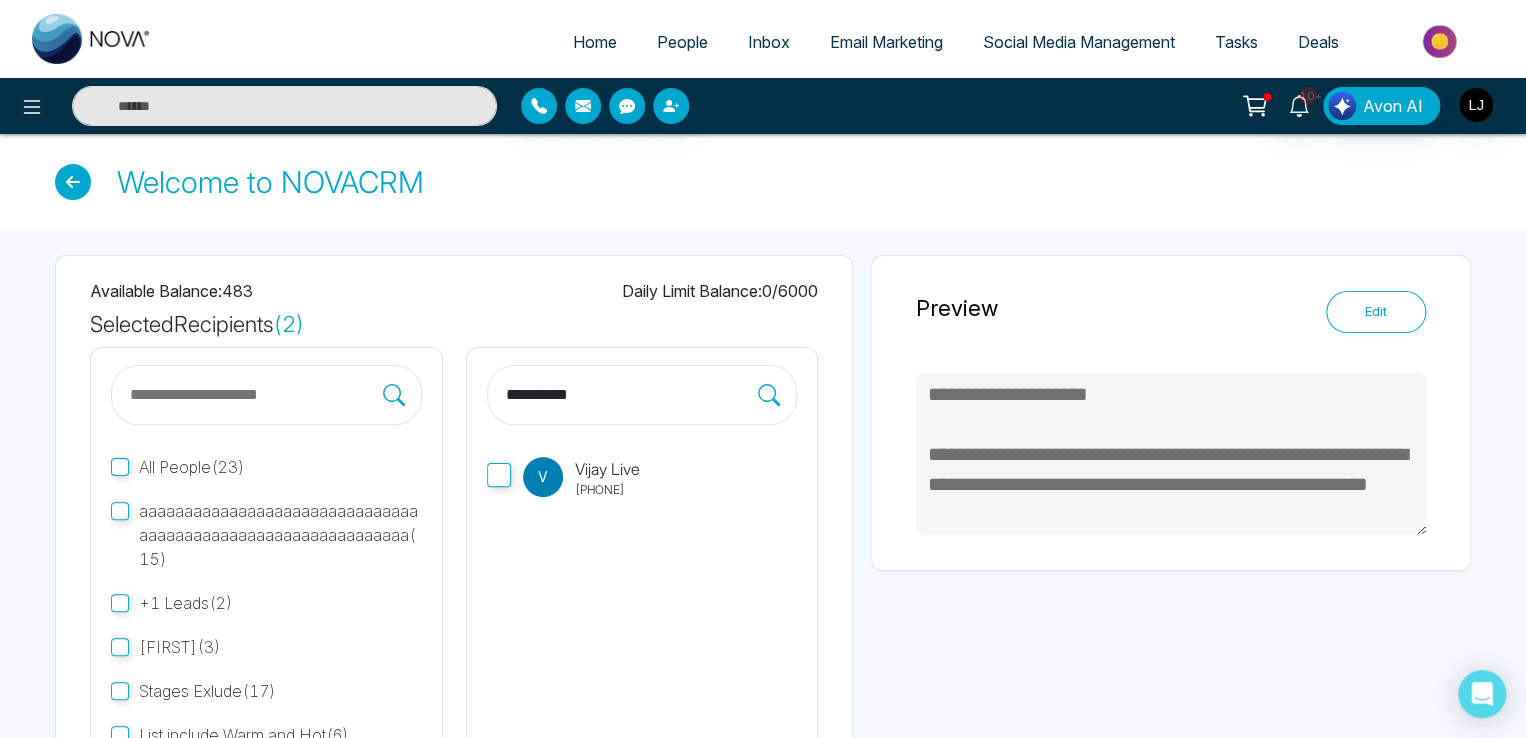 type on "**********" 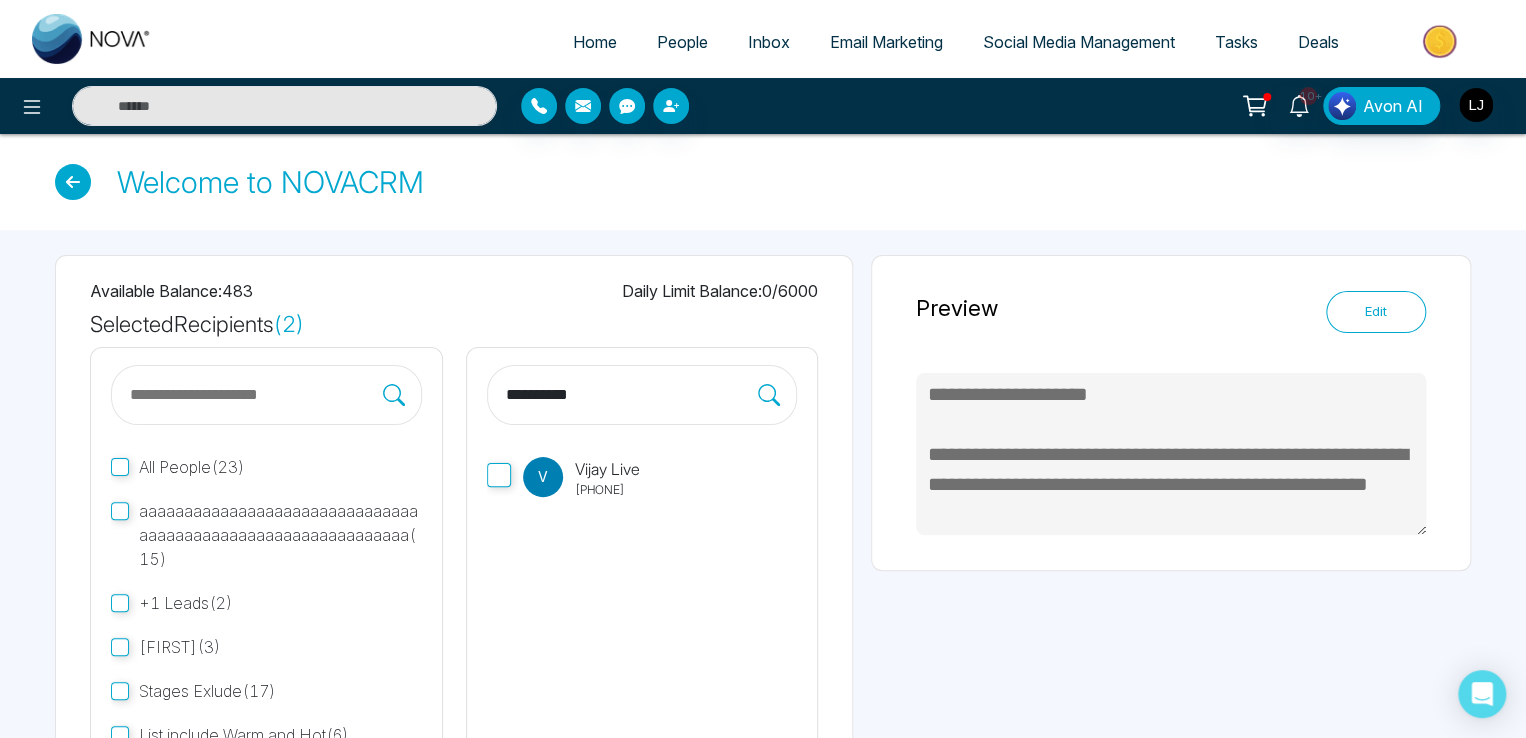 click on "V [FIRST]   Live [PHONE]" at bounding box center (581, 478) 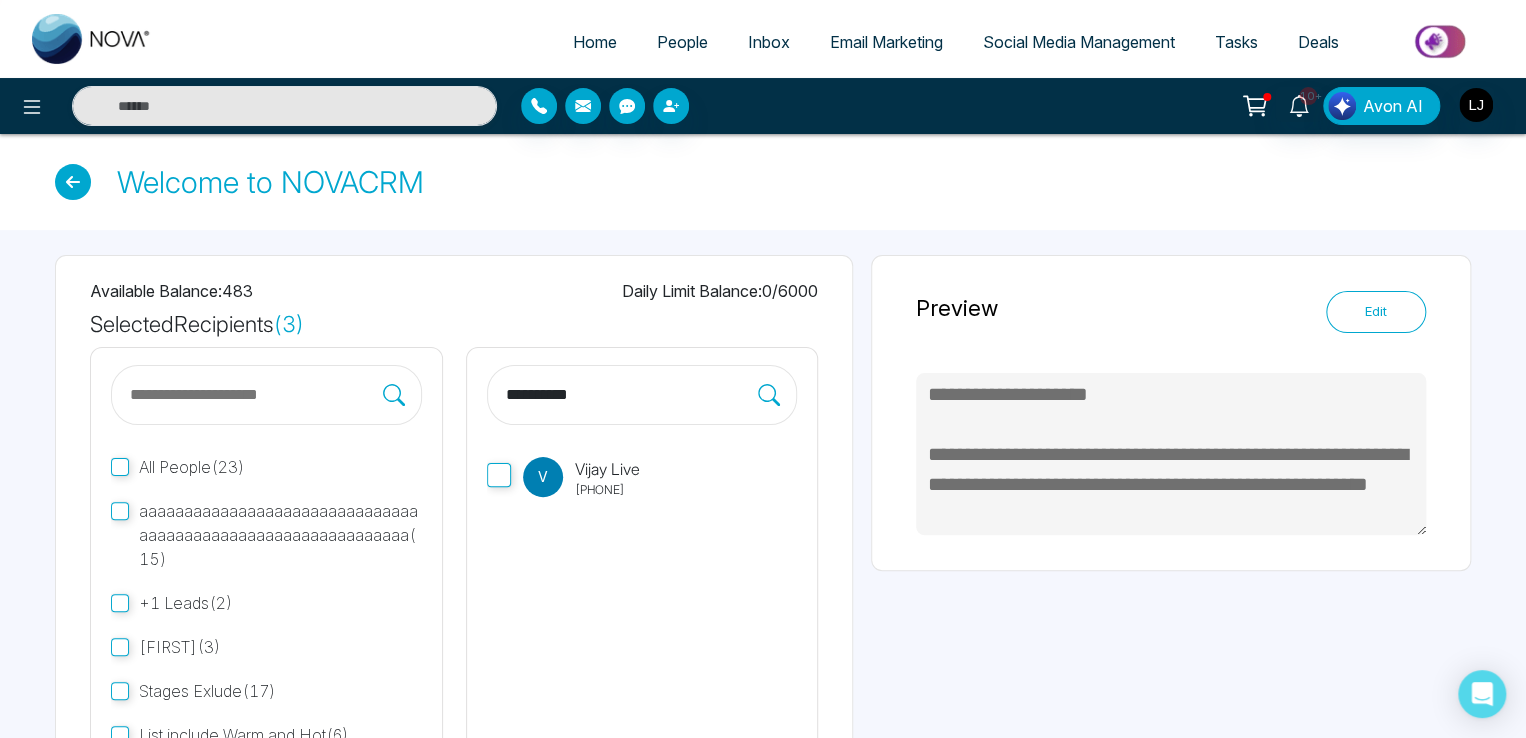drag, startPoint x: 622, startPoint y: 398, endPoint x: 421, endPoint y: 400, distance: 201.00995 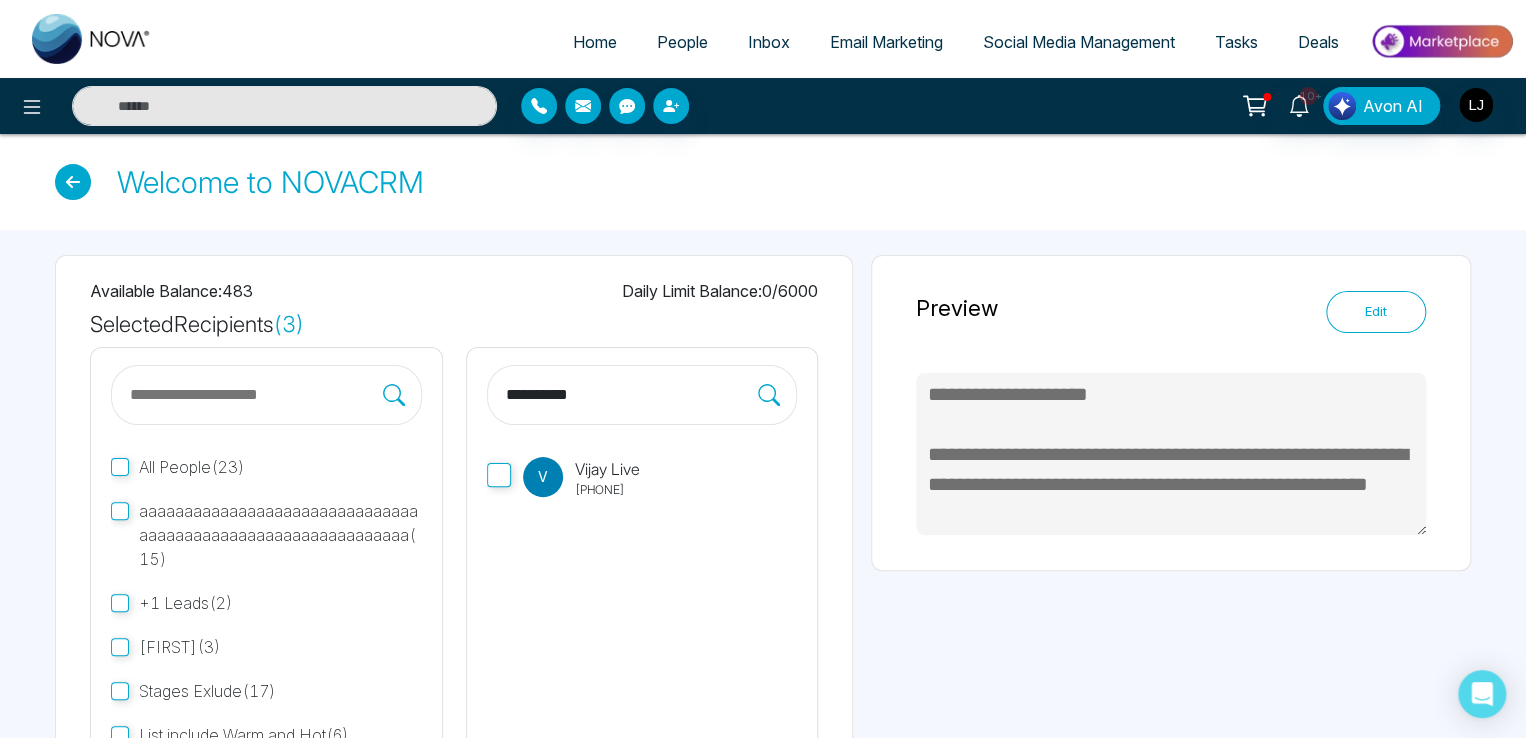 click on "**********" at bounding box center [454, 585] 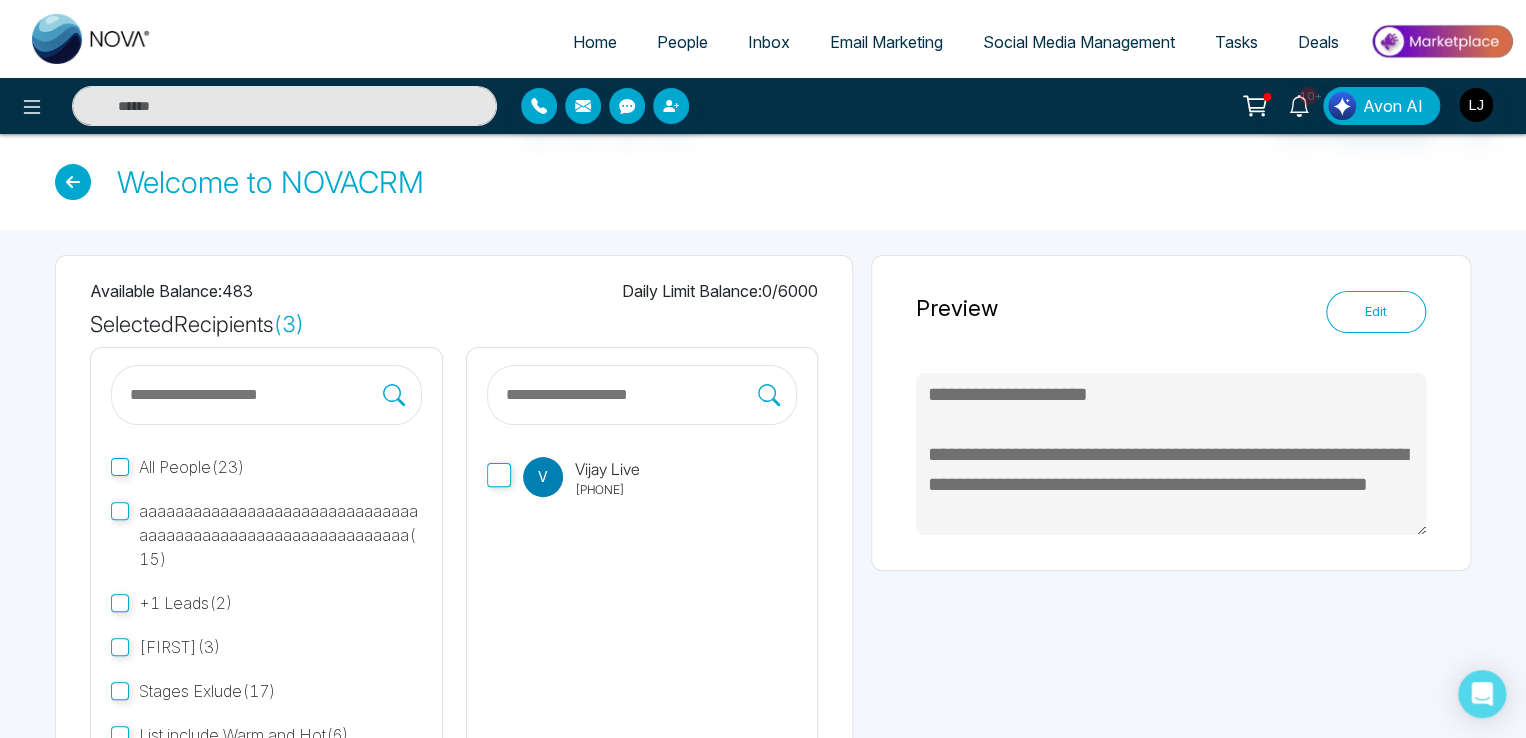 click at bounding box center [631, 395] 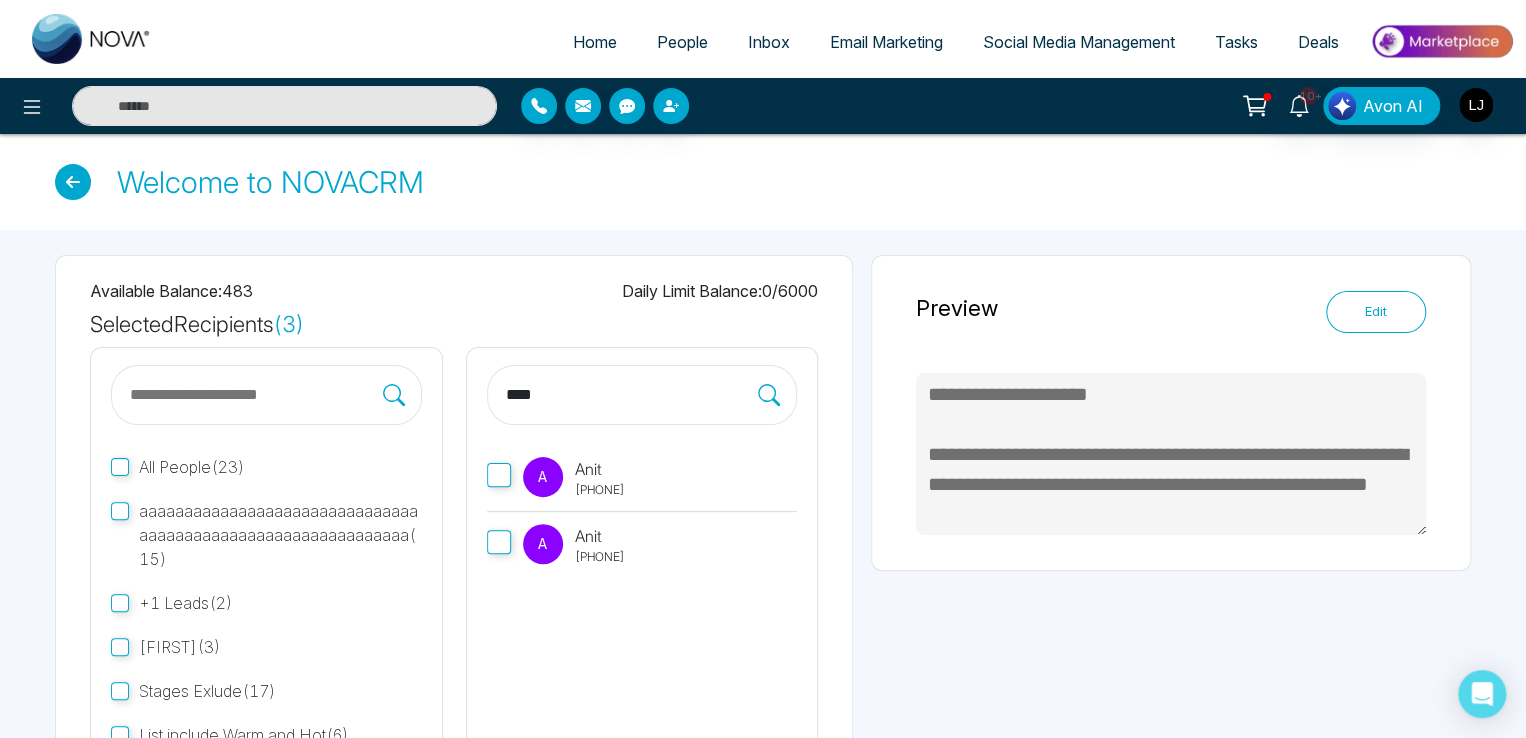 type on "****" 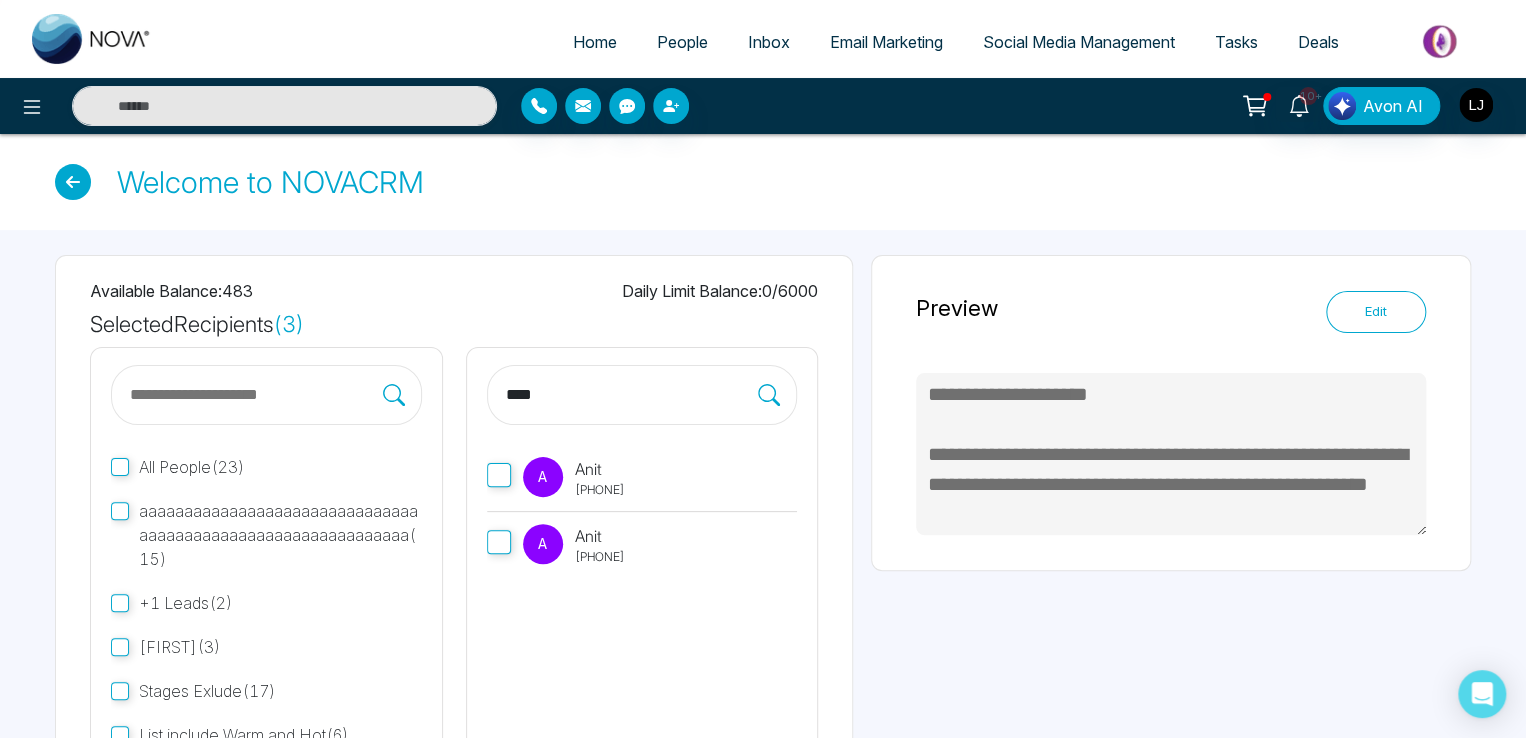 click on "[PHONE]" at bounding box center (600, 490) 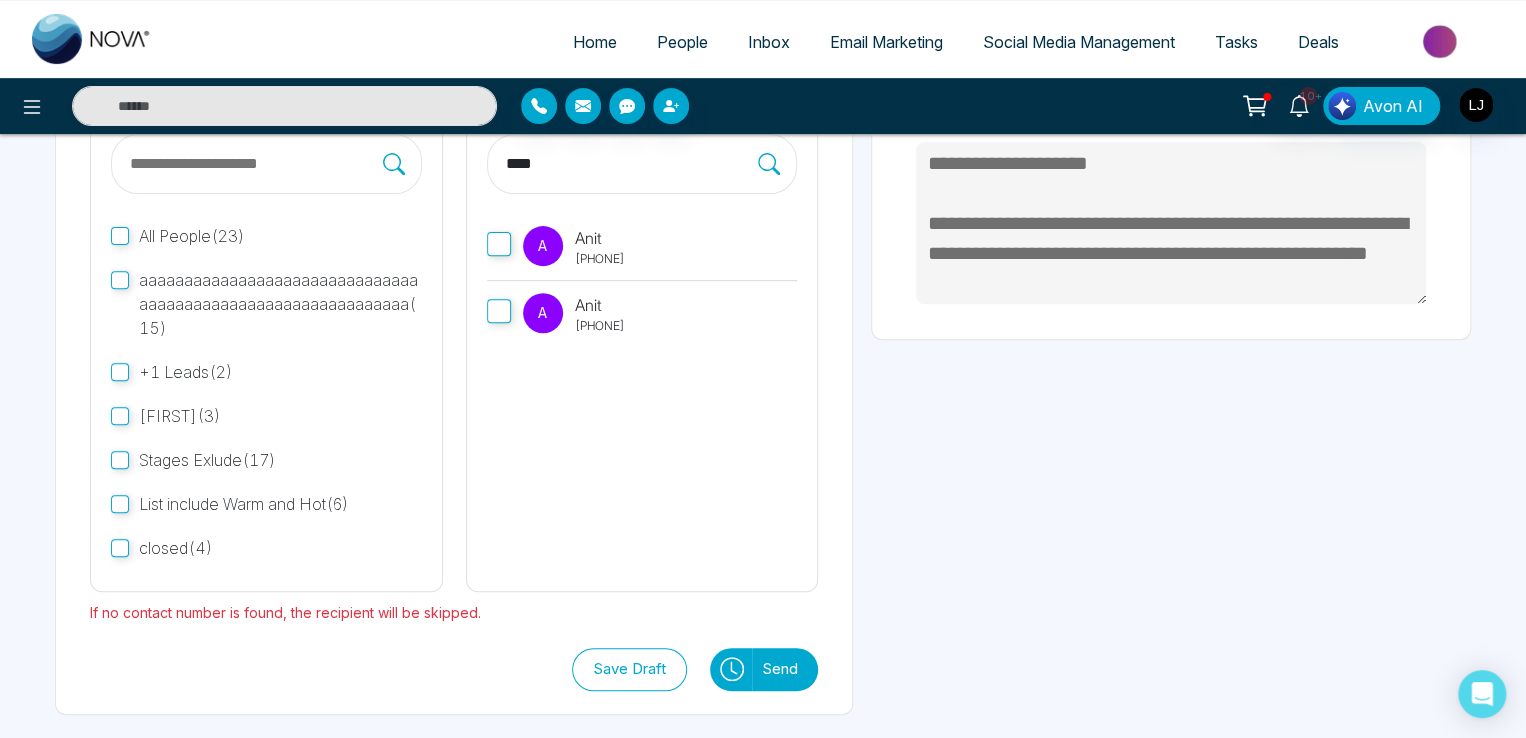 scroll, scrollTop: 232, scrollLeft: 0, axis: vertical 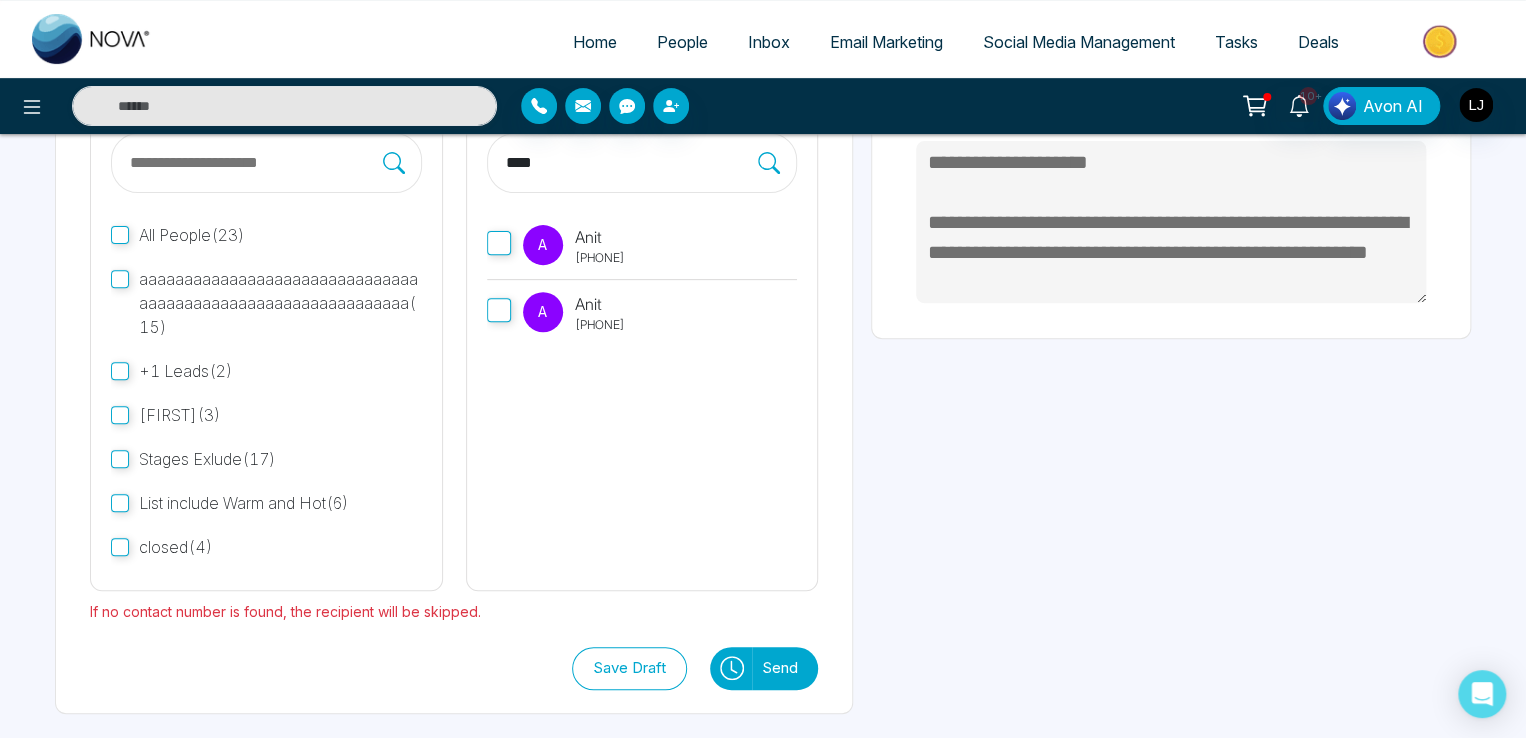 click 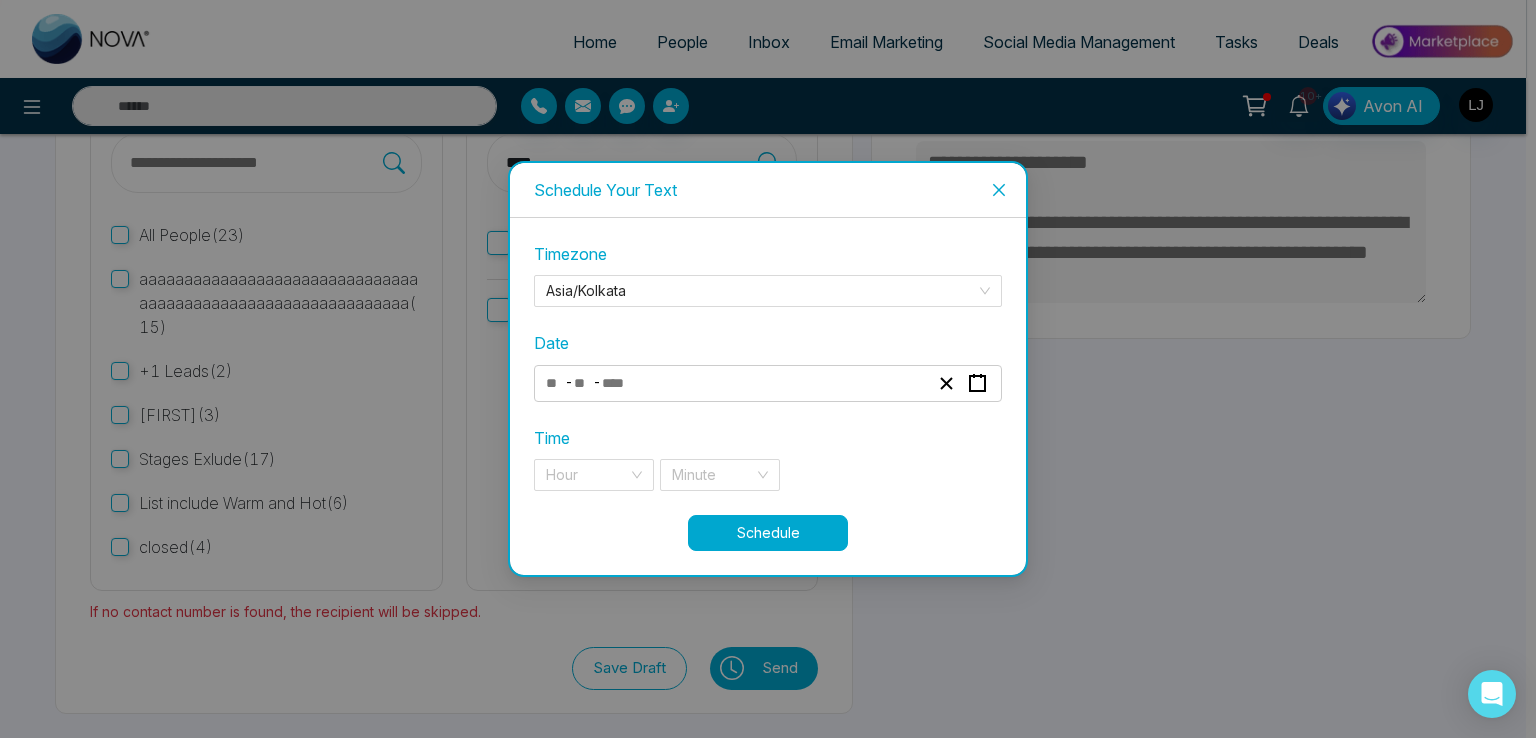 click on "-" at bounding box center (597, 382) 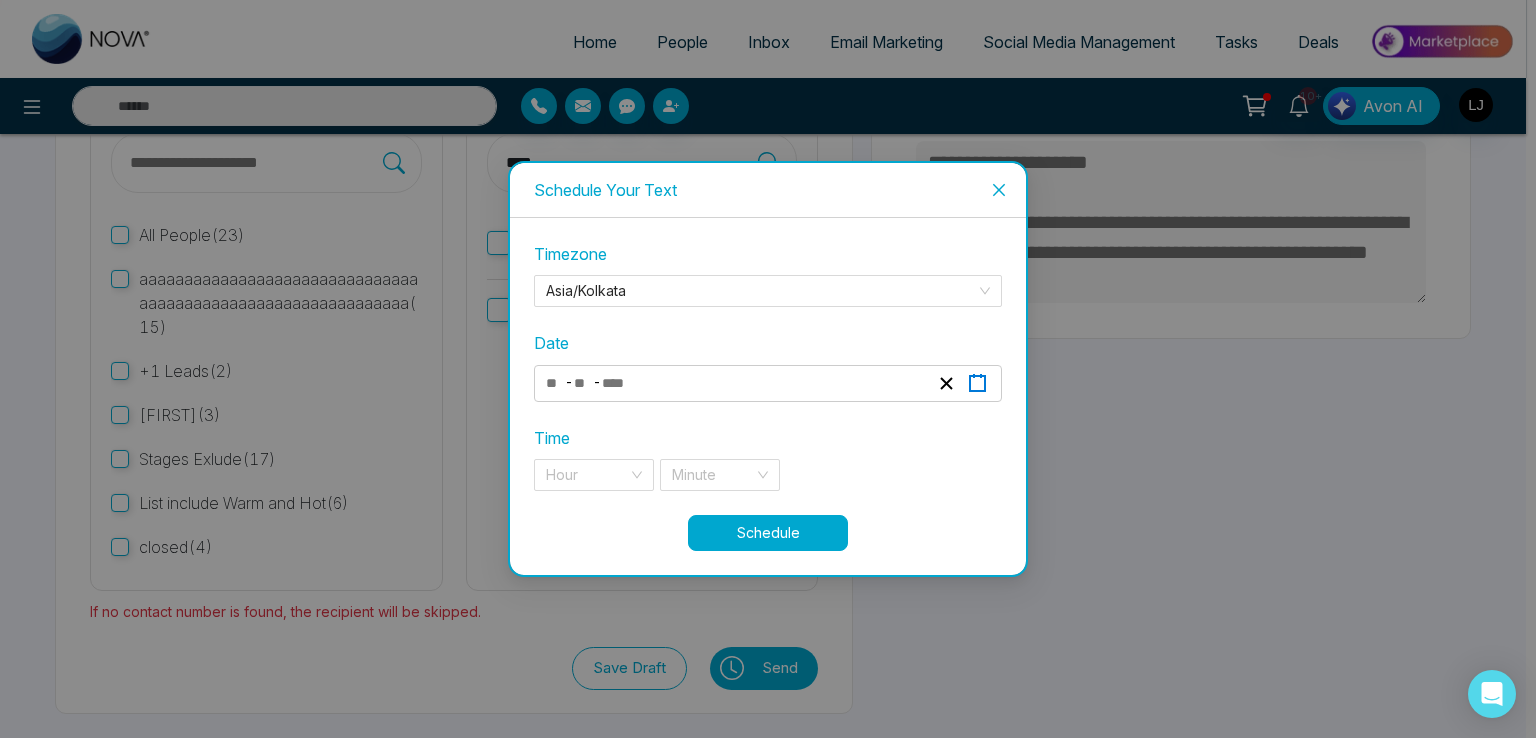 click 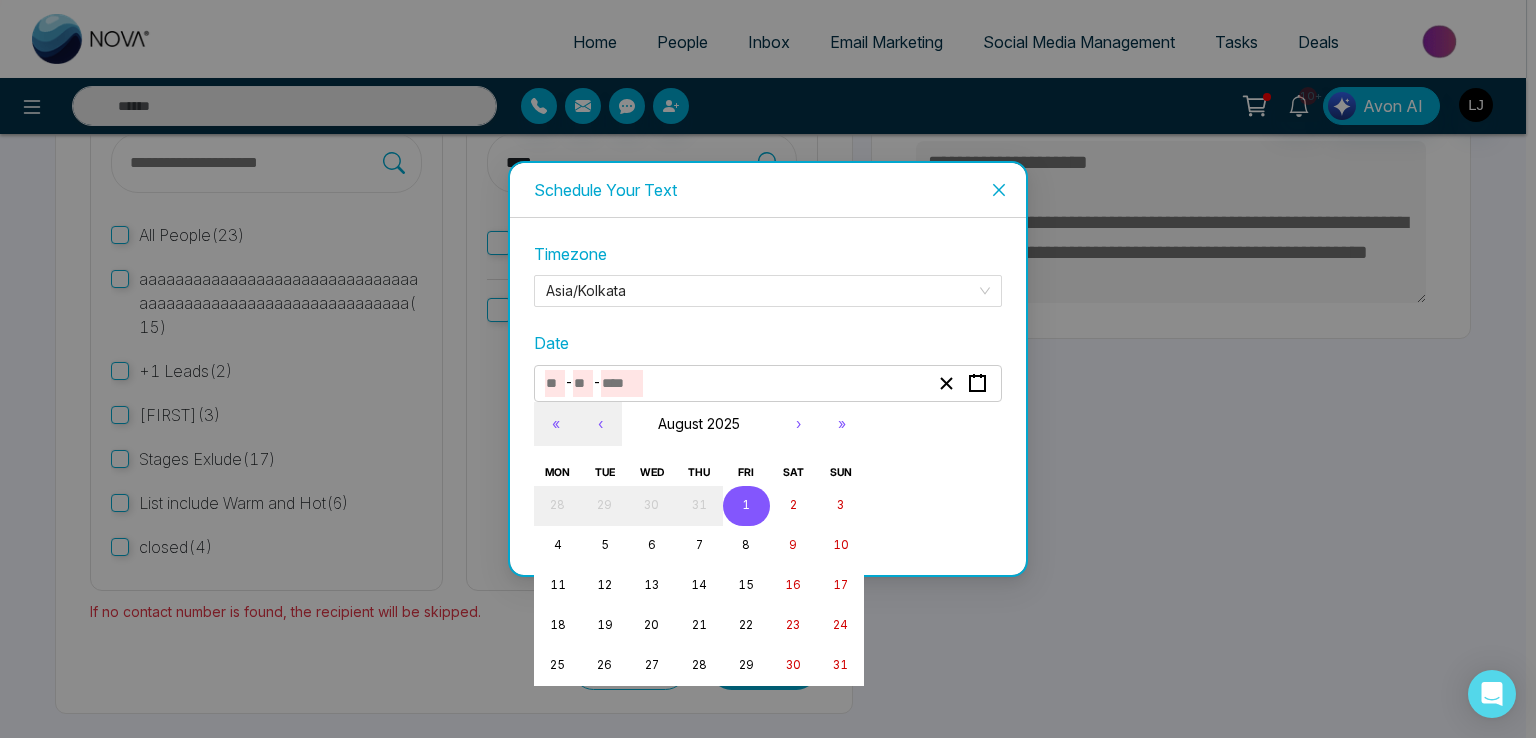 click on "1" at bounding box center (746, 506) 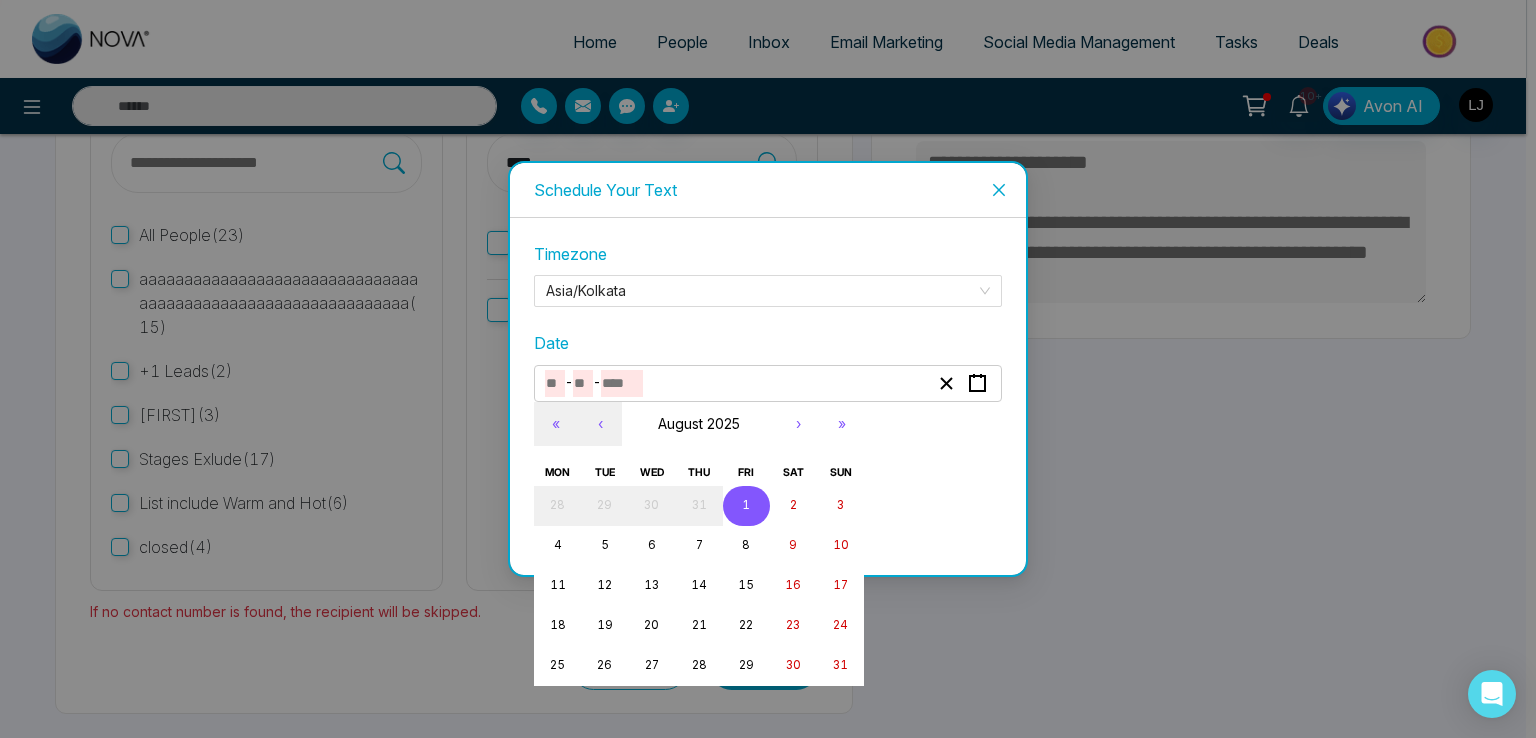 type on "*" 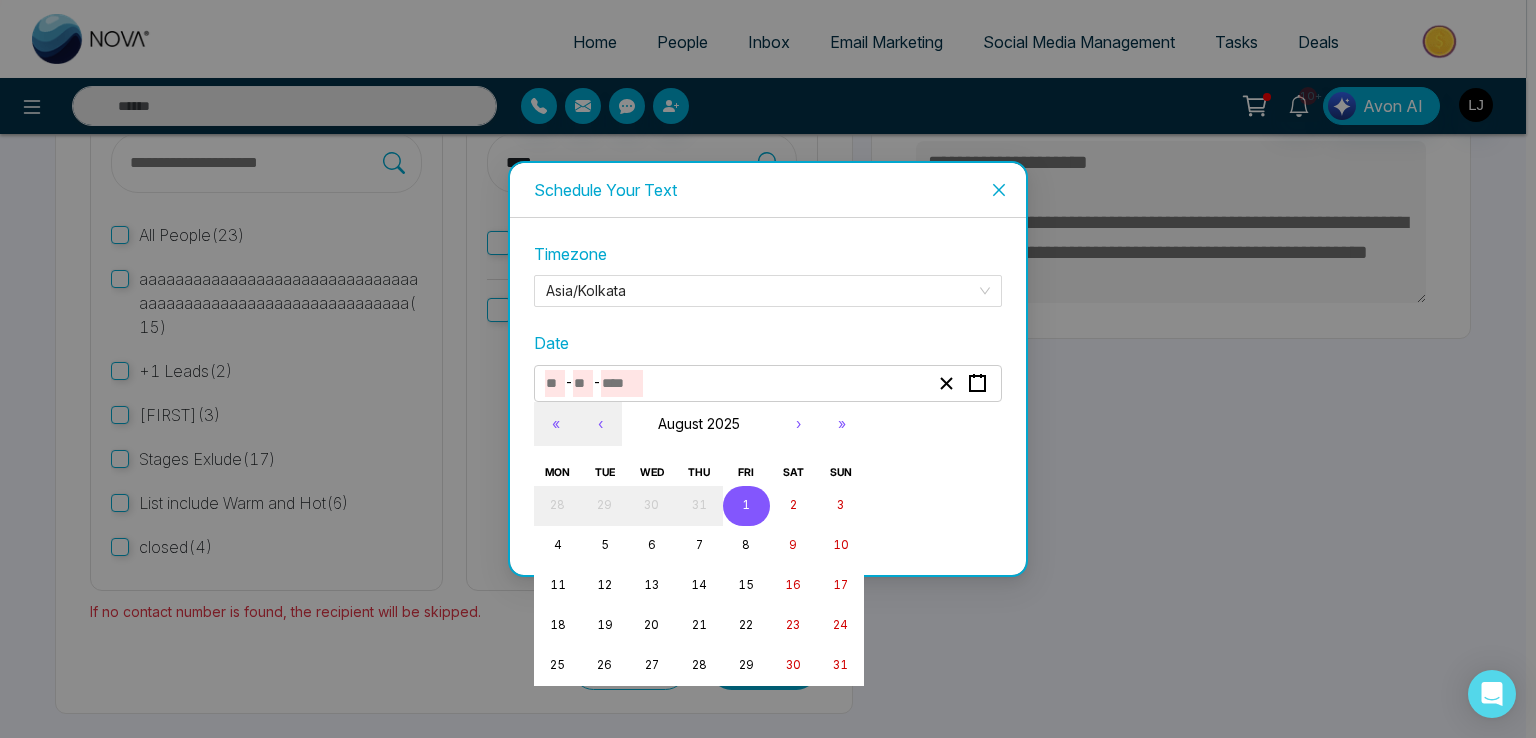 type on "*" 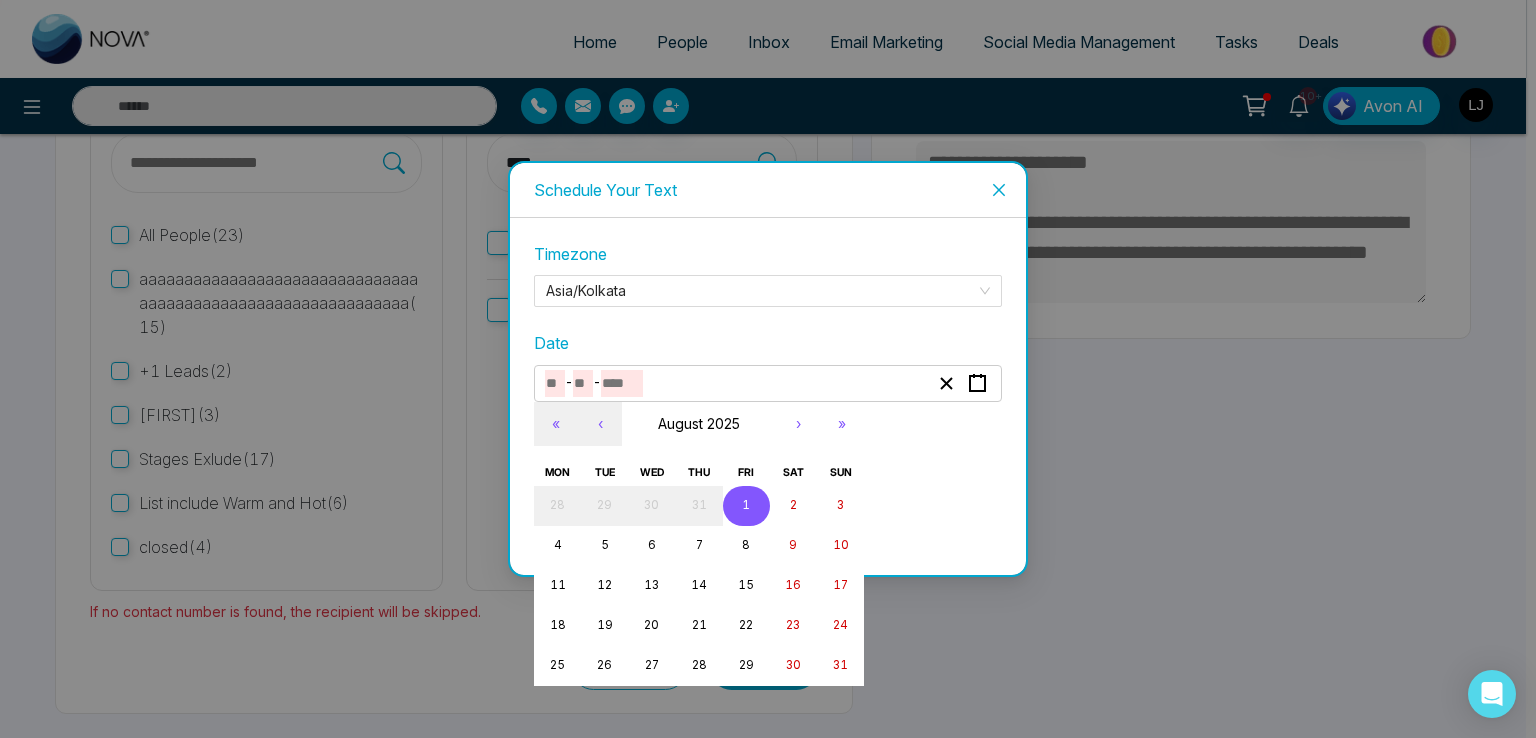 type on "****" 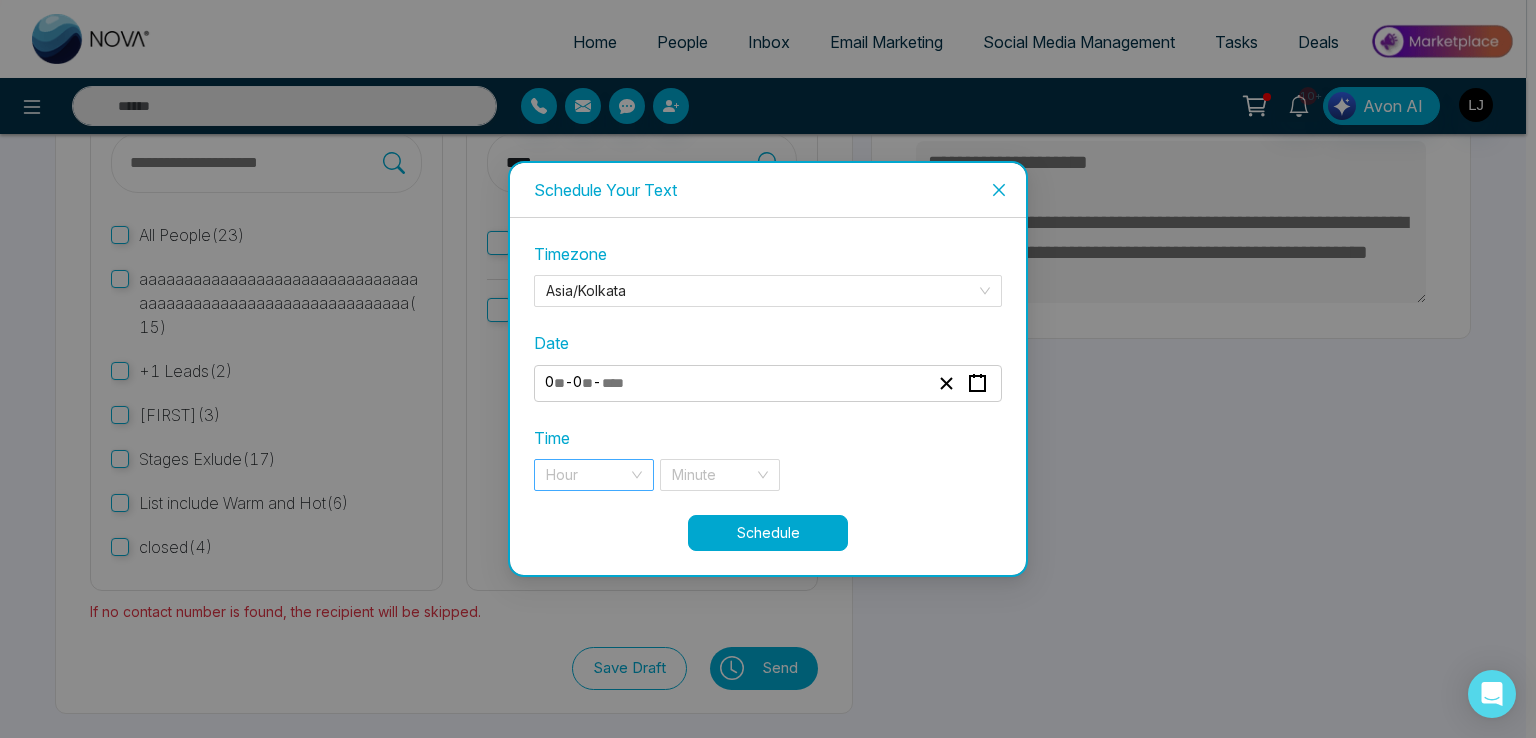 click at bounding box center [587, 475] 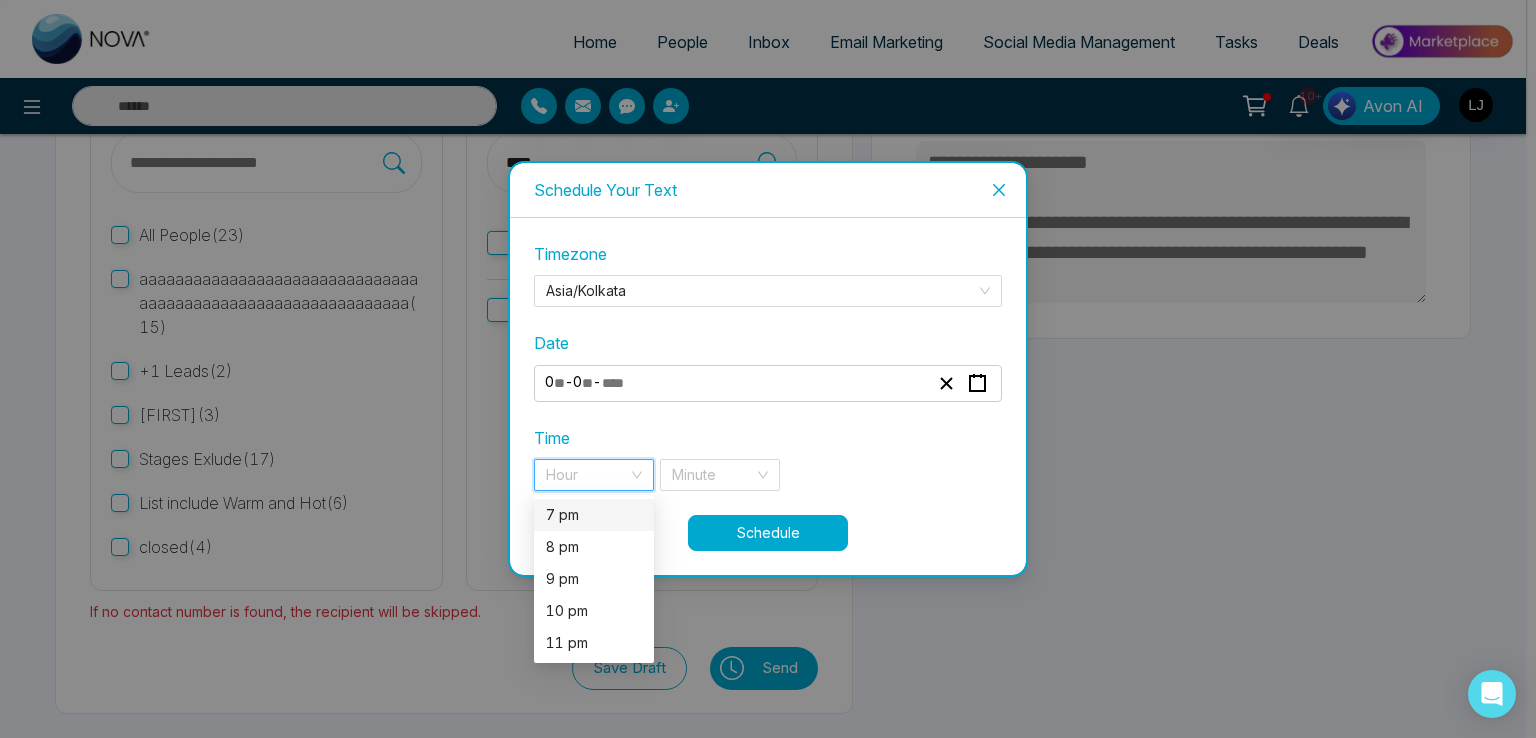 click on "7 pm" at bounding box center (594, 515) 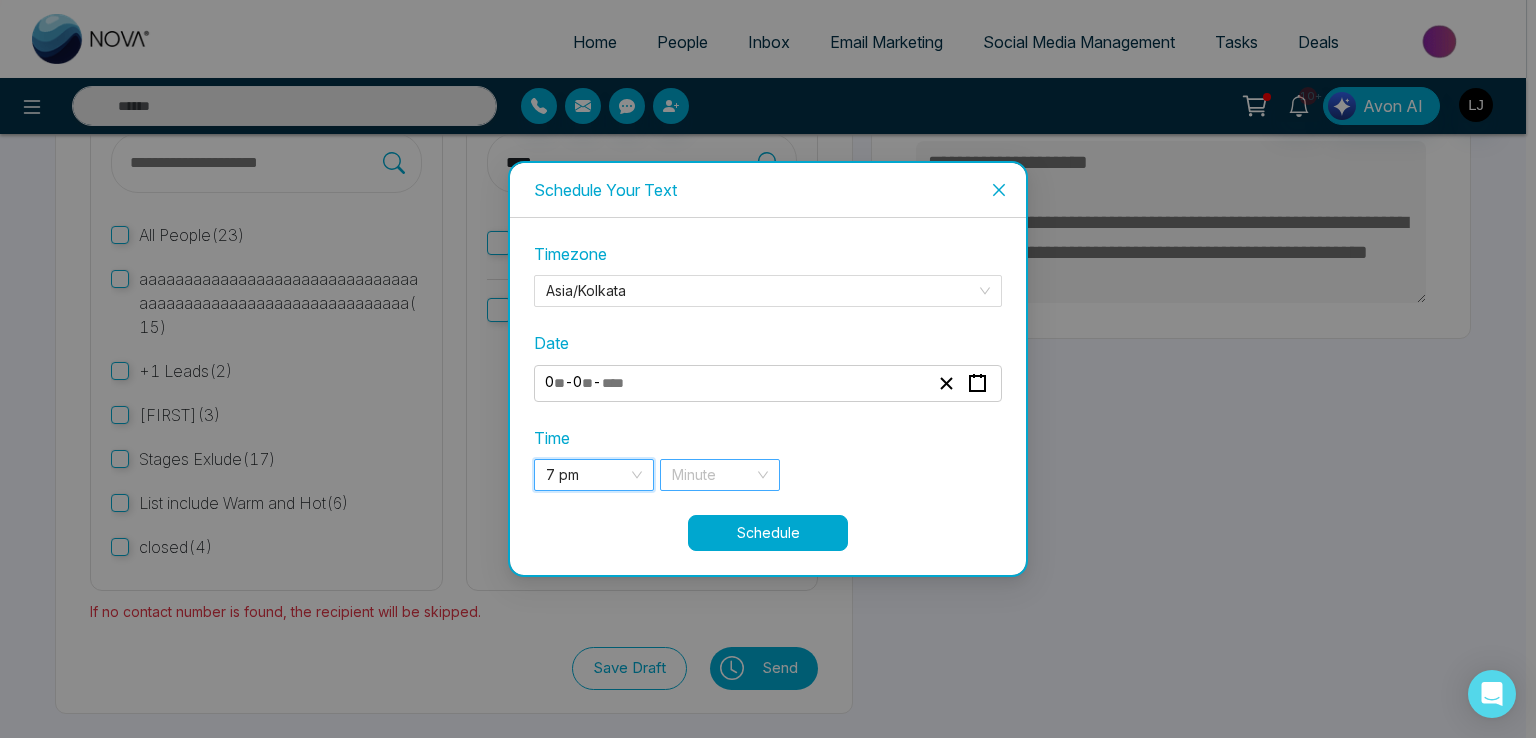 click at bounding box center [713, 475] 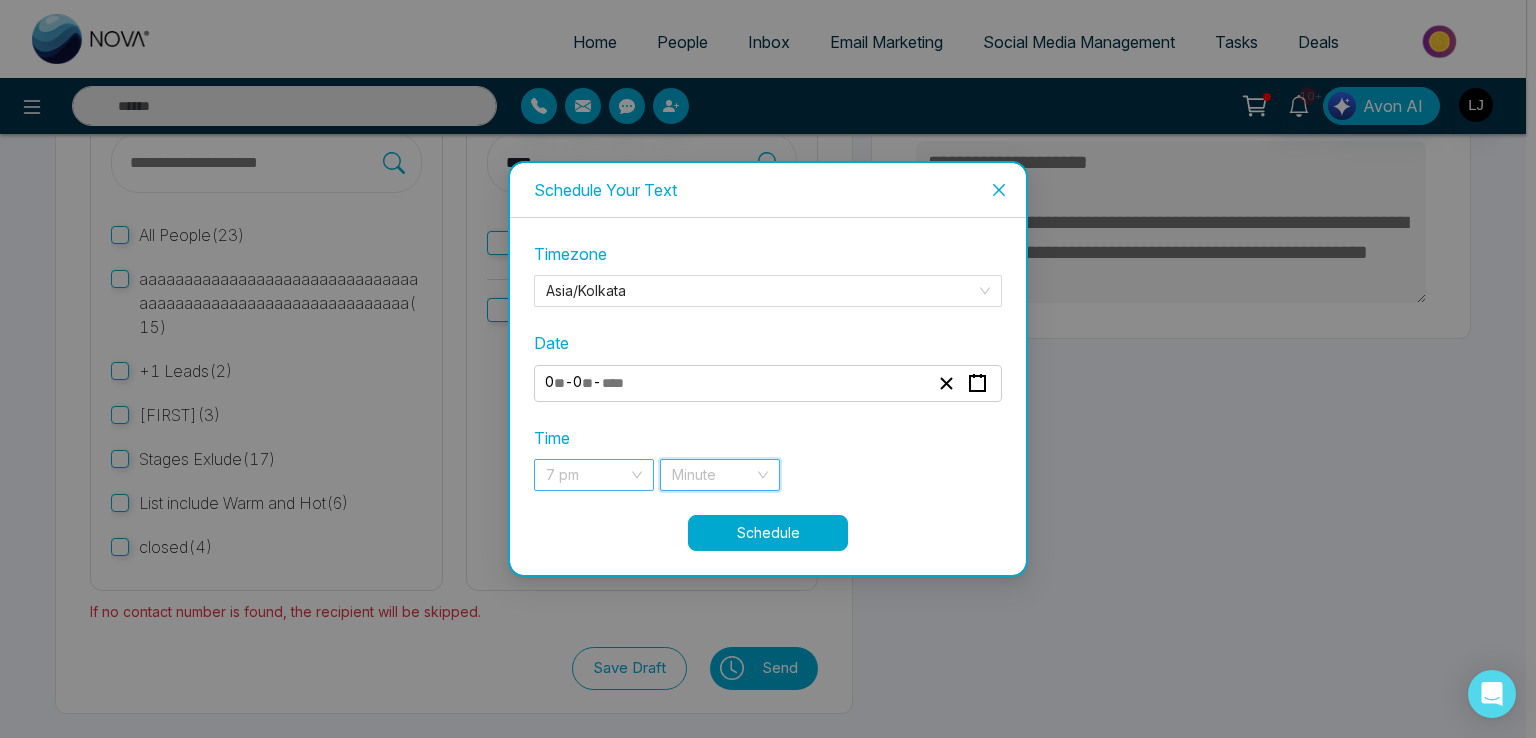 click on "7 pm" at bounding box center [594, 475] 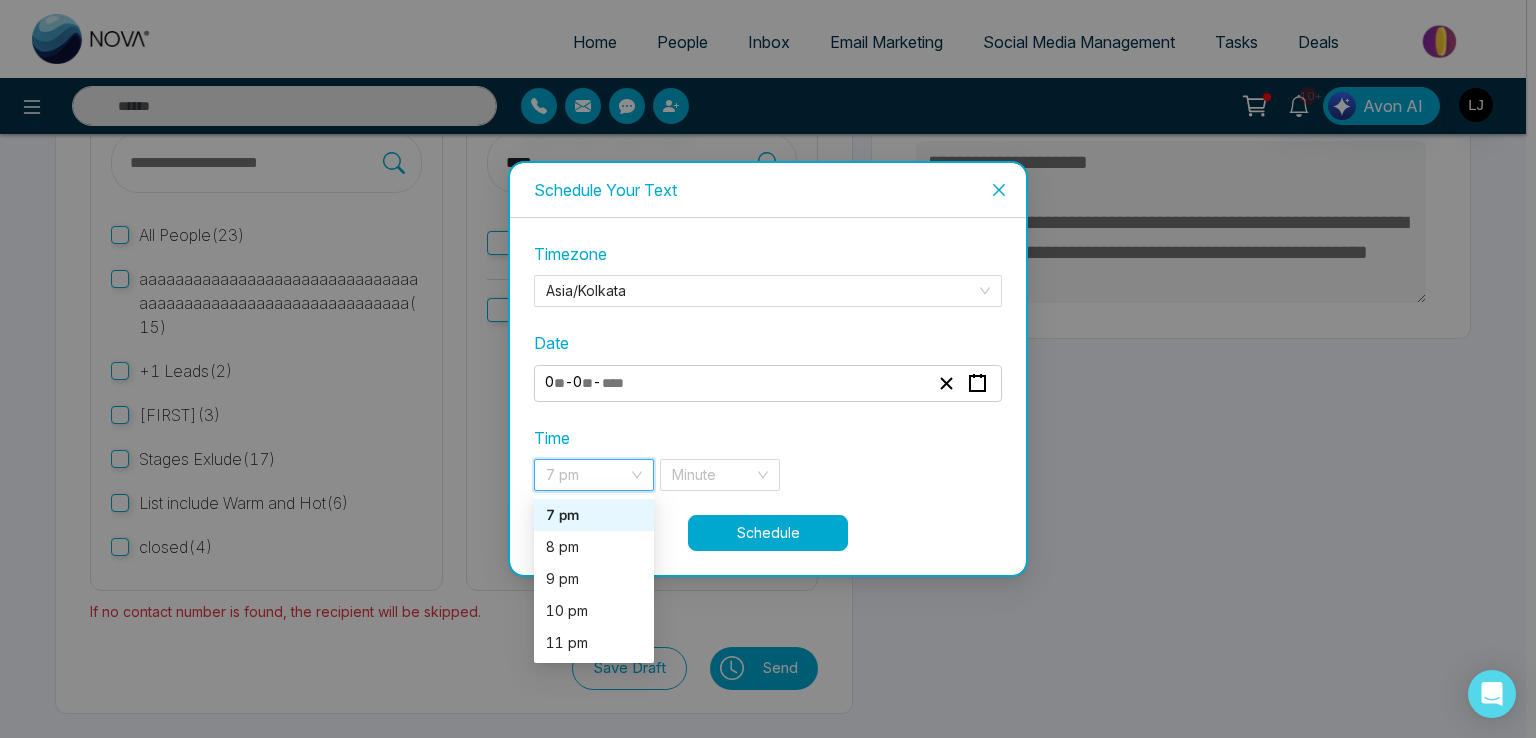 click on "7 pm" at bounding box center [594, 515] 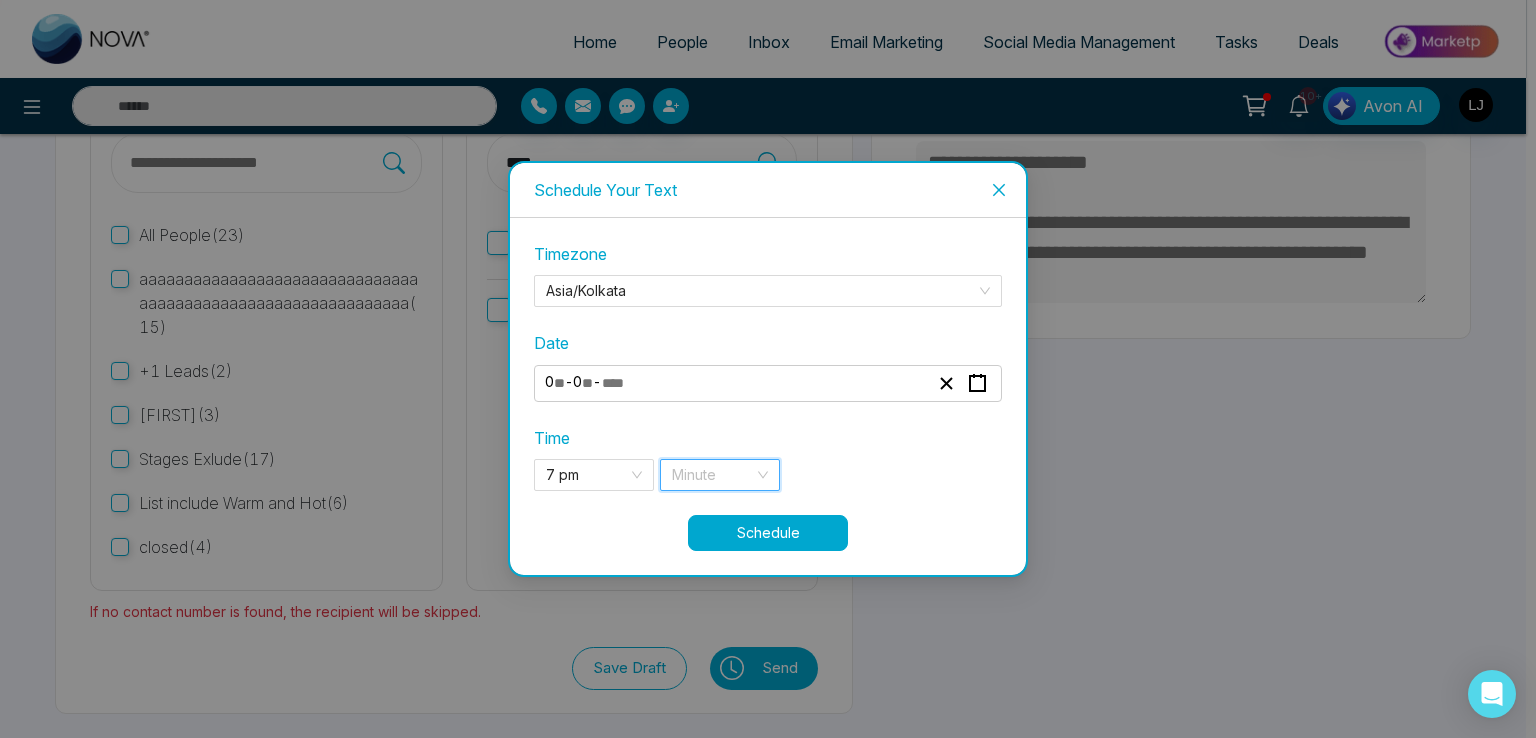 click at bounding box center [713, 475] 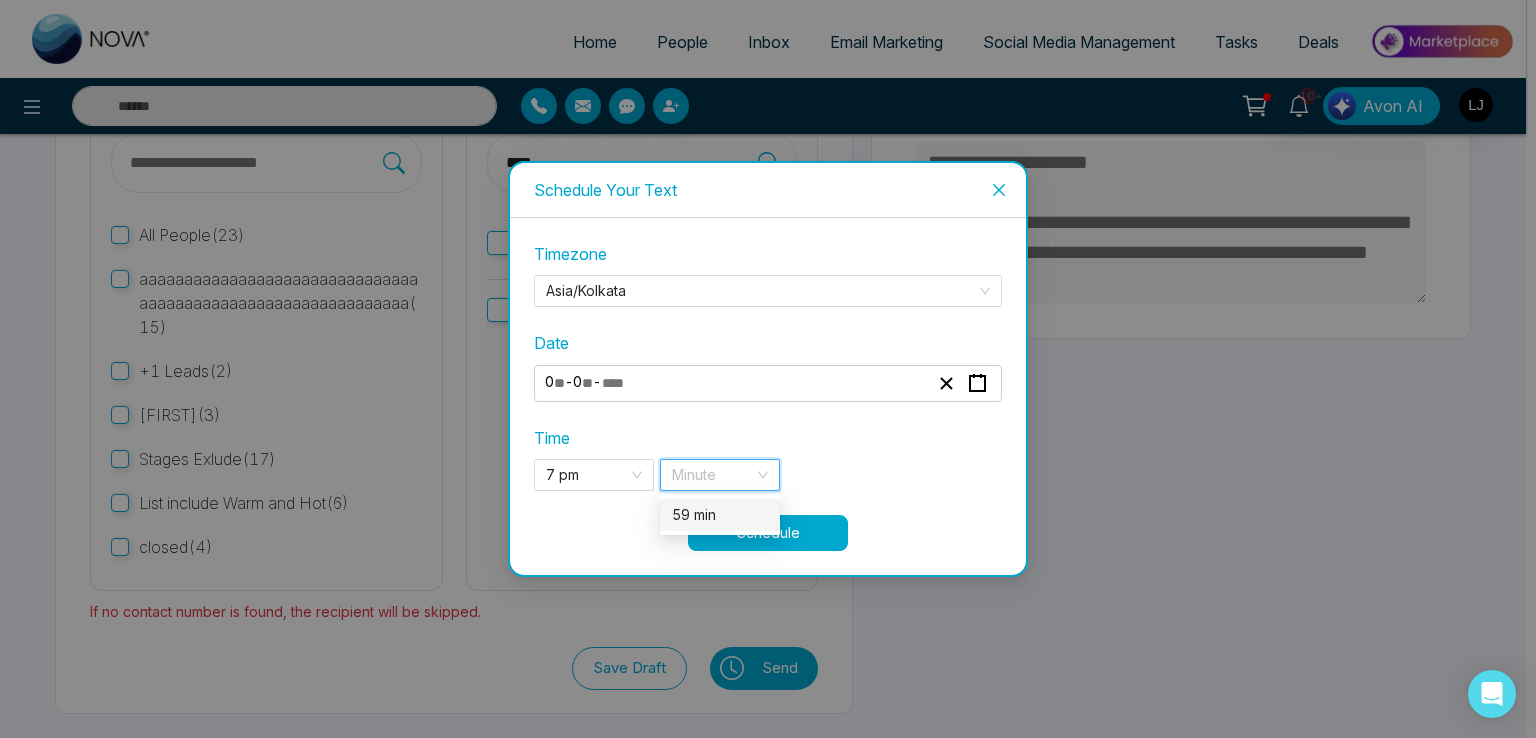 click on "59 min" at bounding box center [720, 515] 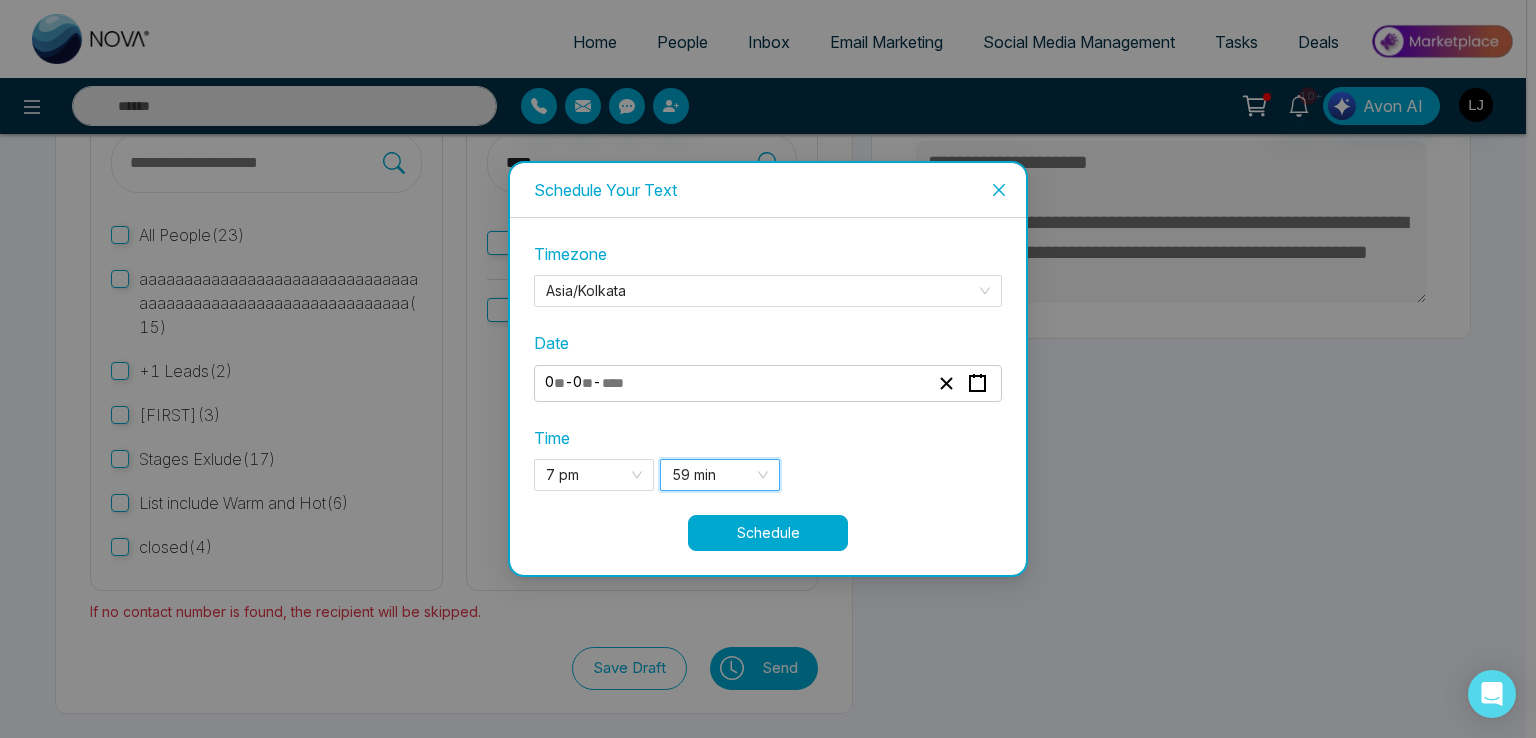 click on "Schedule" at bounding box center (768, 533) 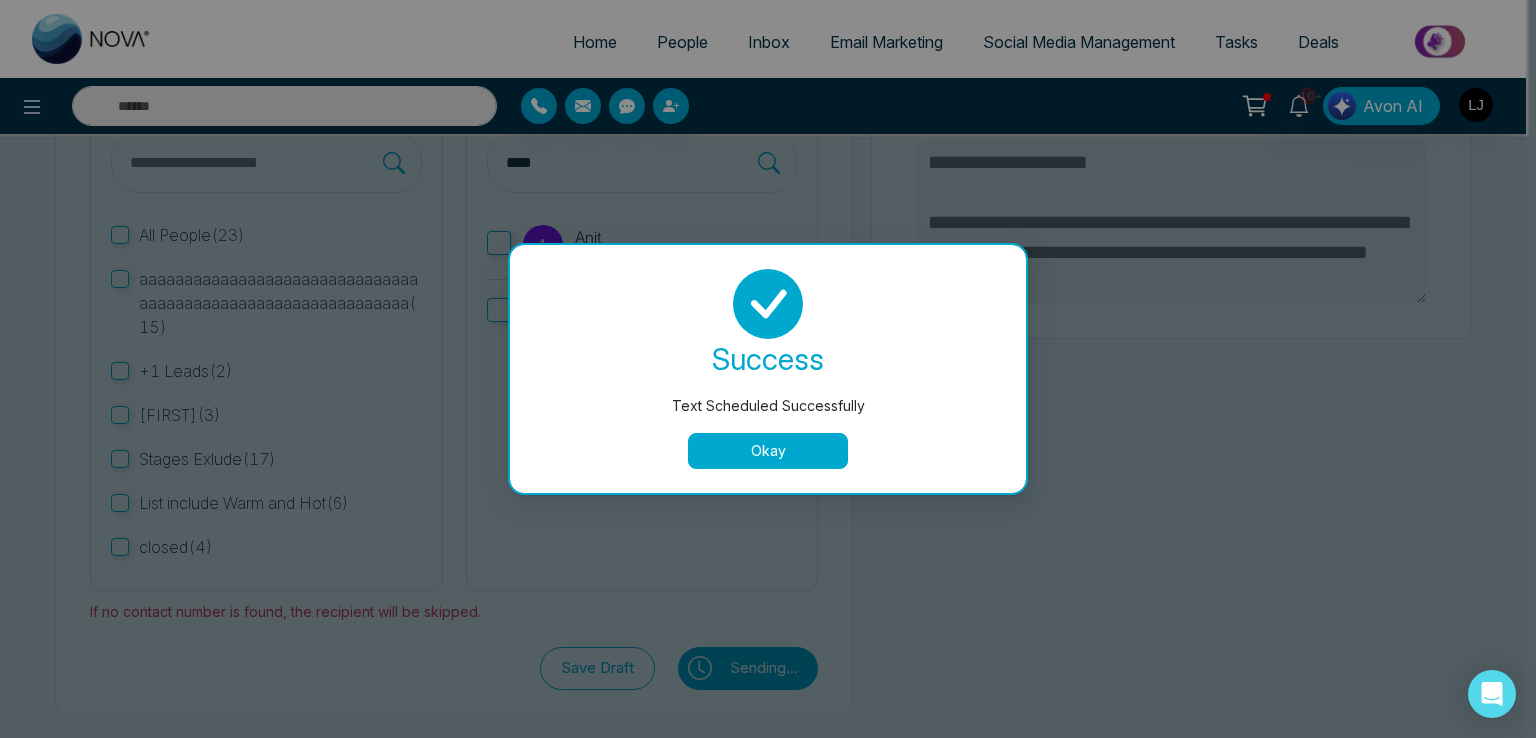 click on "Okay" at bounding box center (768, 451) 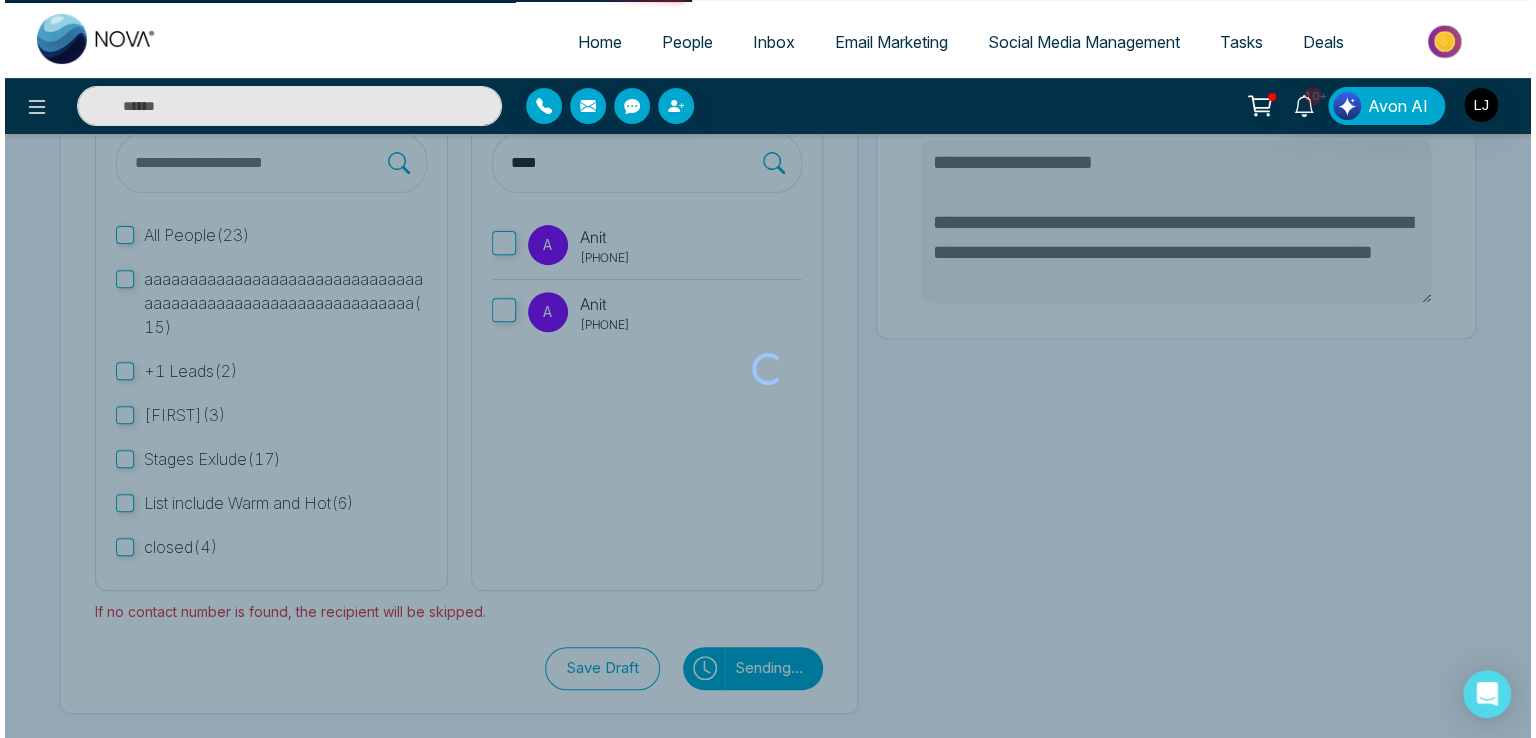 scroll, scrollTop: 0, scrollLeft: 0, axis: both 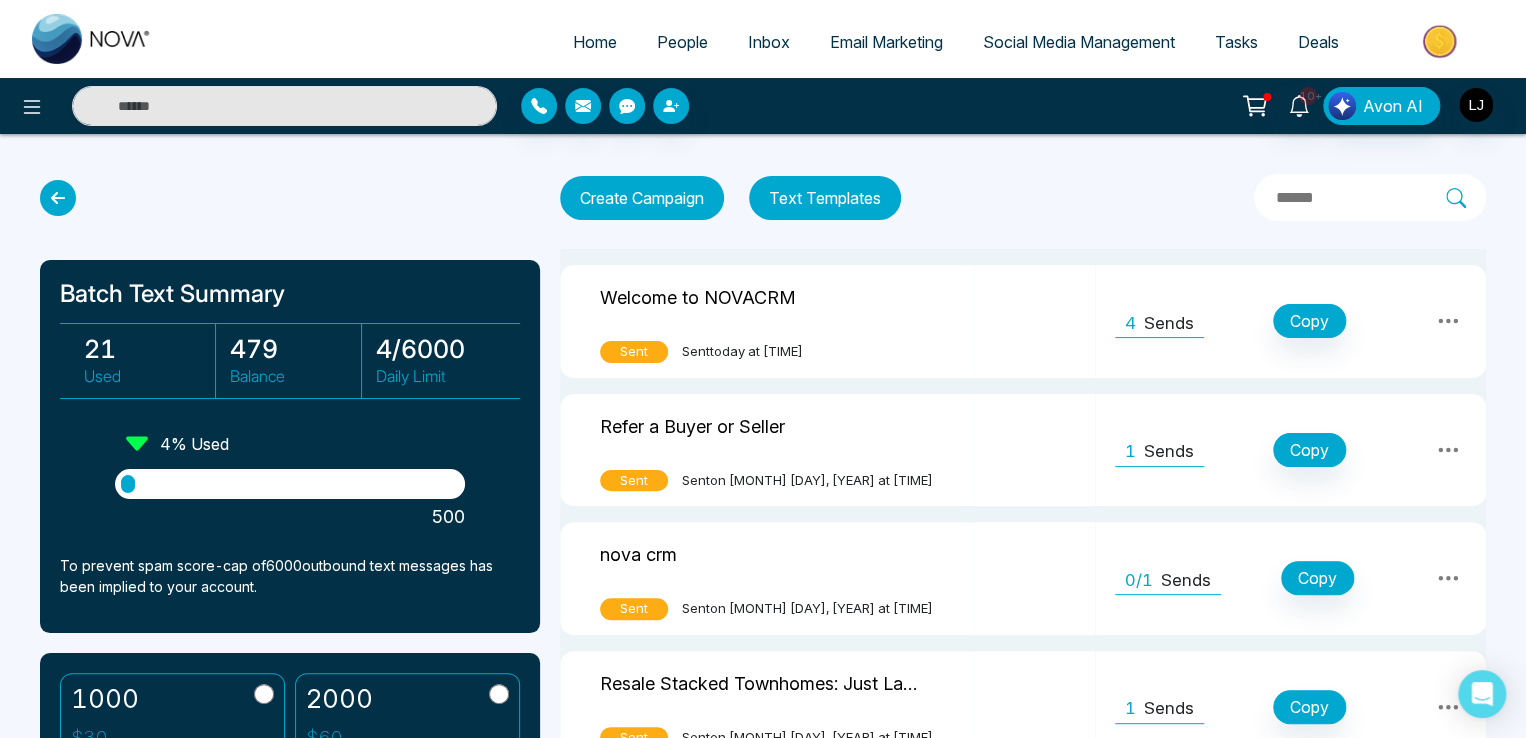 click 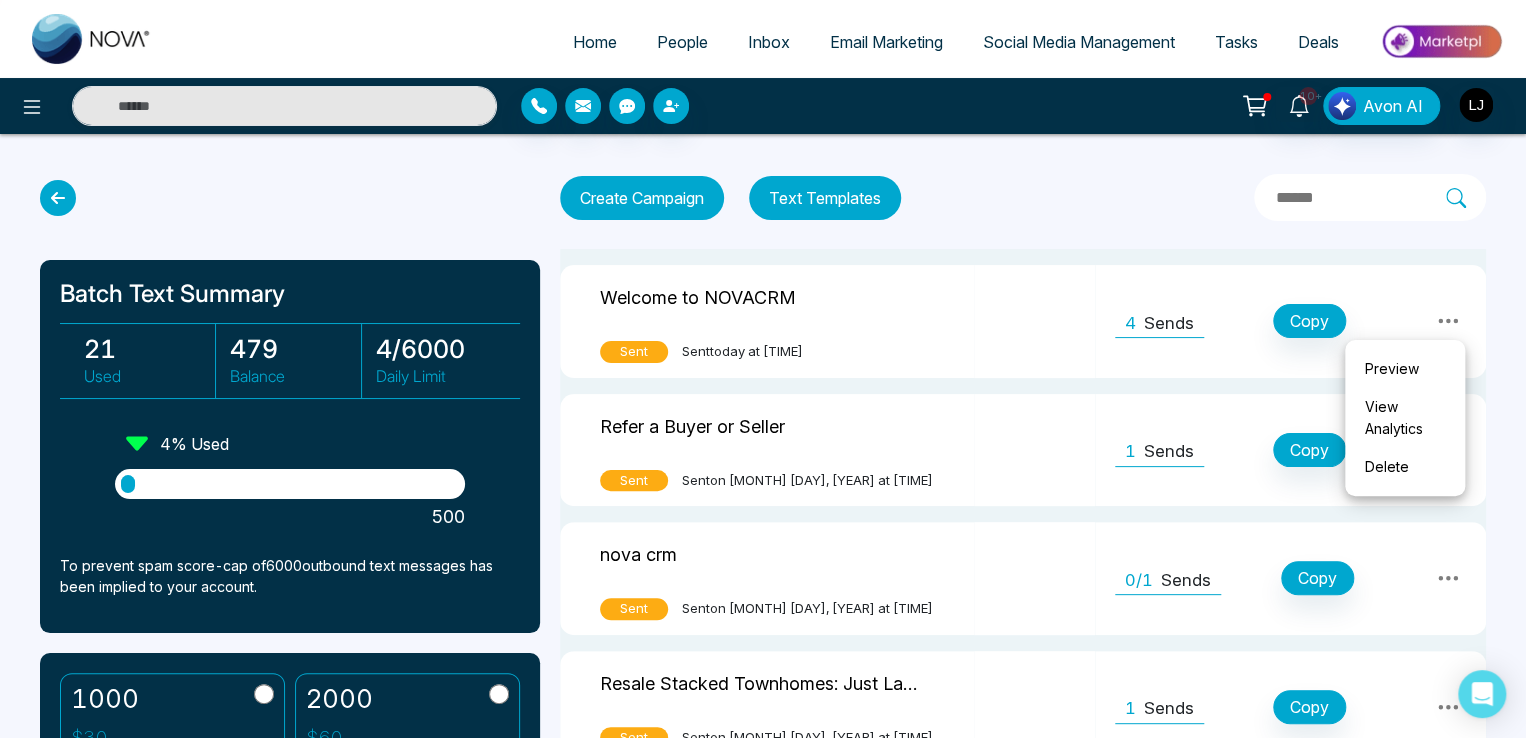 click on "View Analytics" at bounding box center [1405, 418] 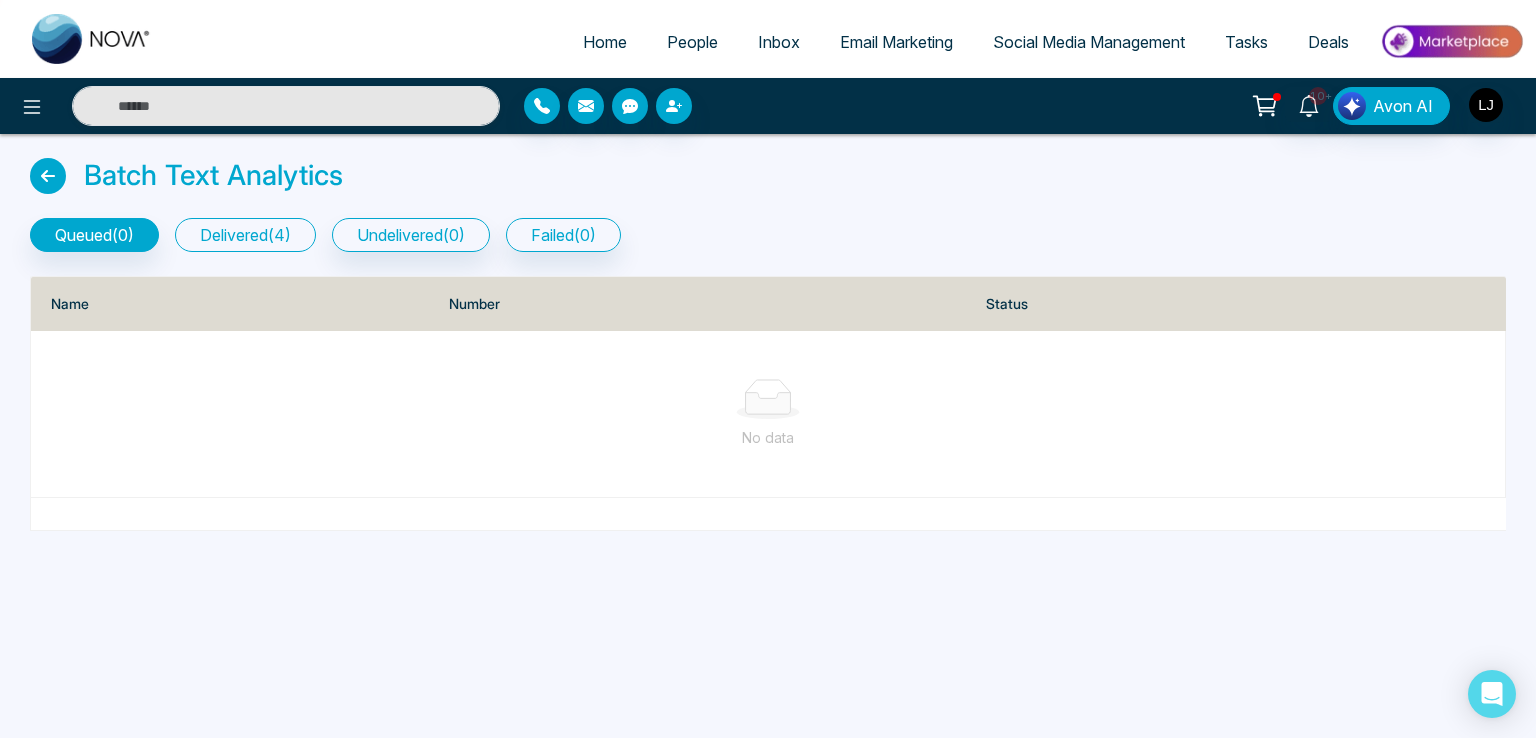 click on "delivered  ( 4 )" at bounding box center (245, 235) 